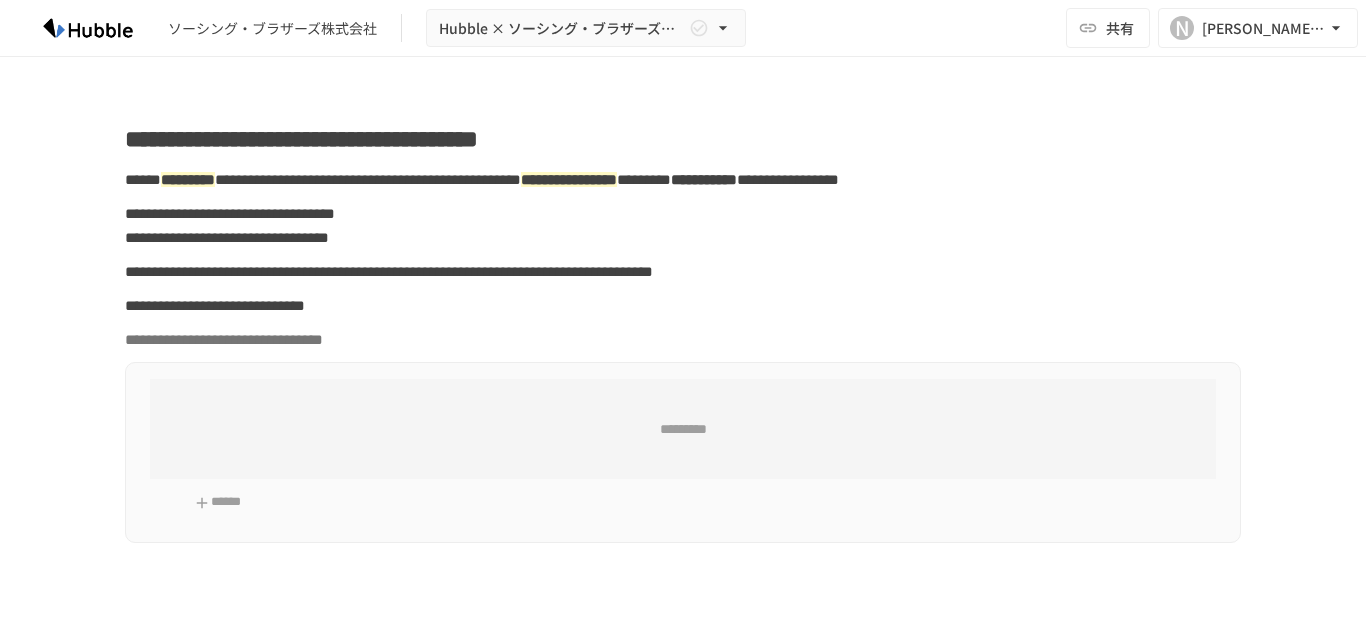 scroll, scrollTop: 0, scrollLeft: 0, axis: both 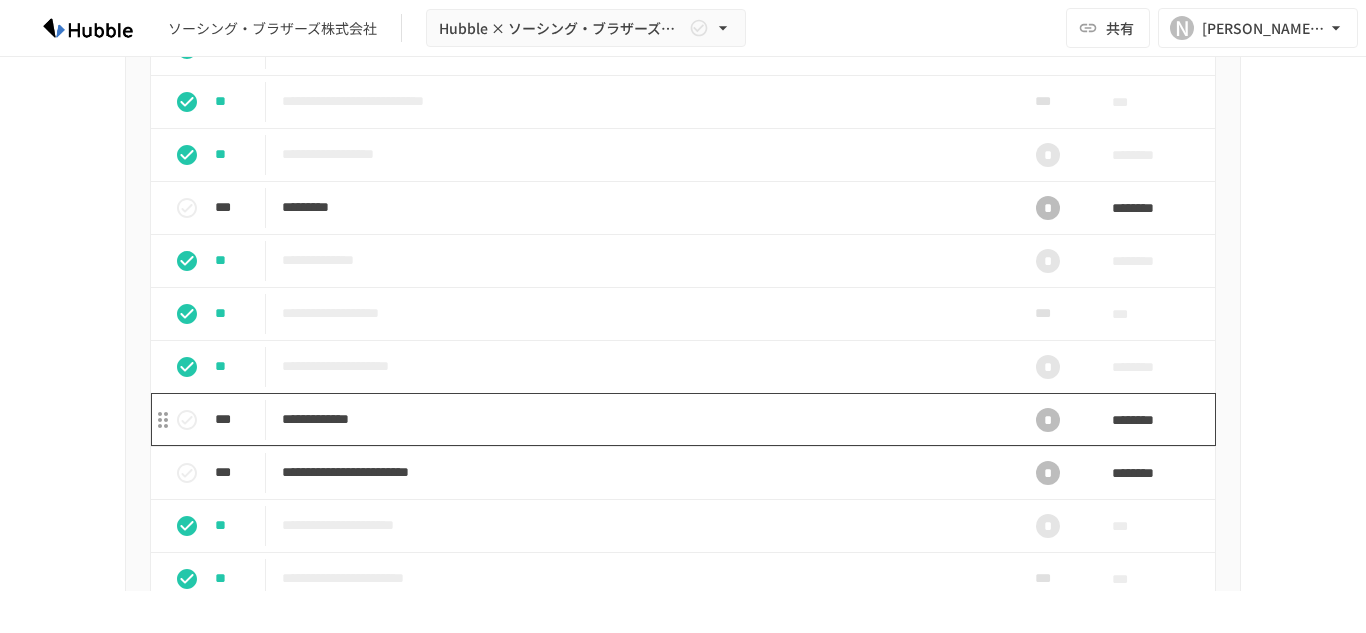 click on "**********" at bounding box center [641, 419] 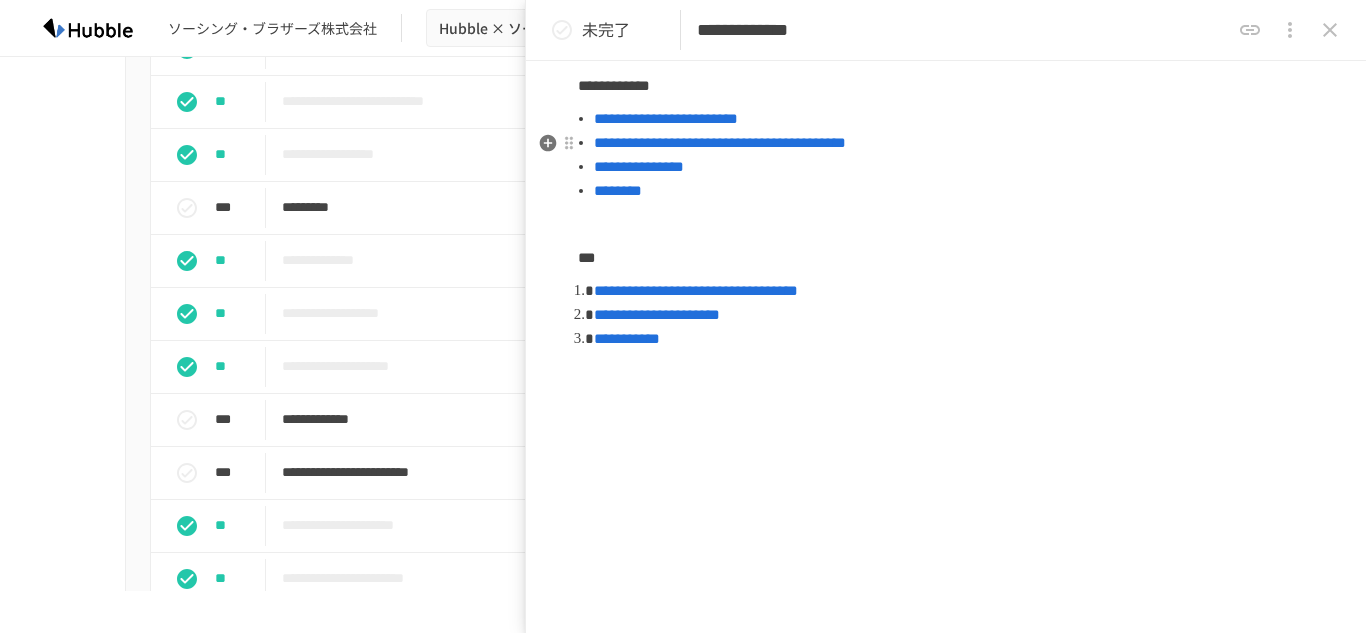 scroll, scrollTop: 500, scrollLeft: 0, axis: vertical 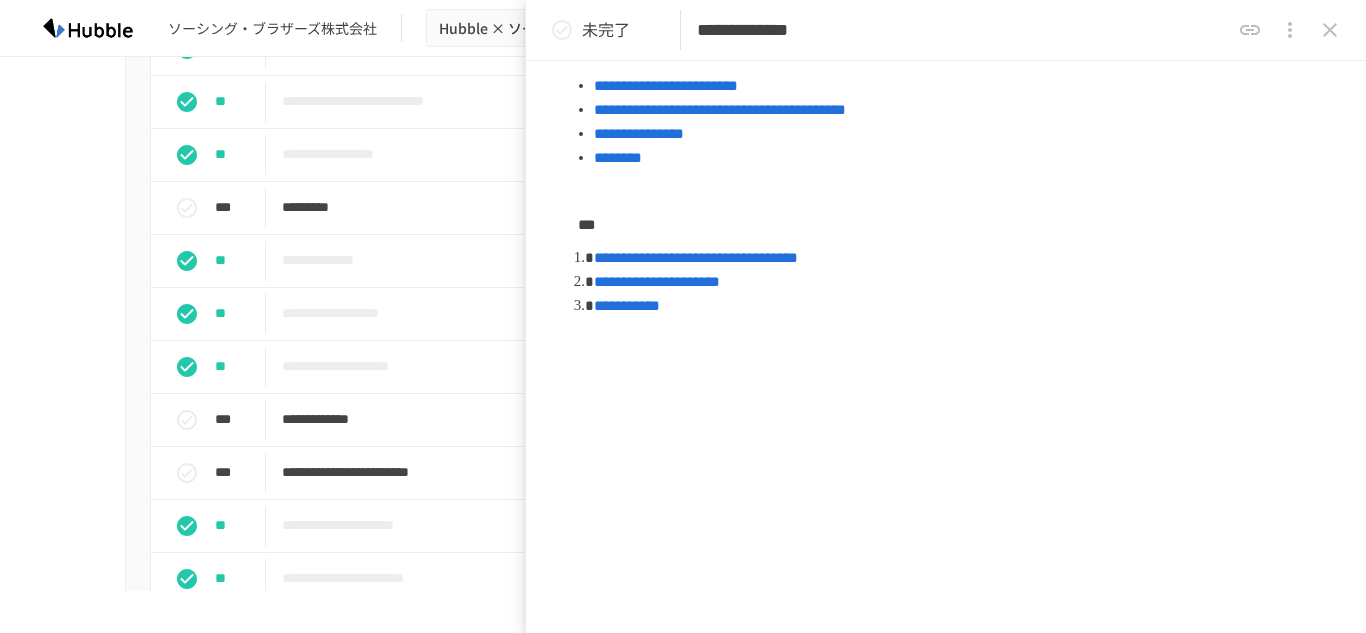 drag, startPoint x: 819, startPoint y: 420, endPoint x: 668, endPoint y: 506, distance: 173.77284 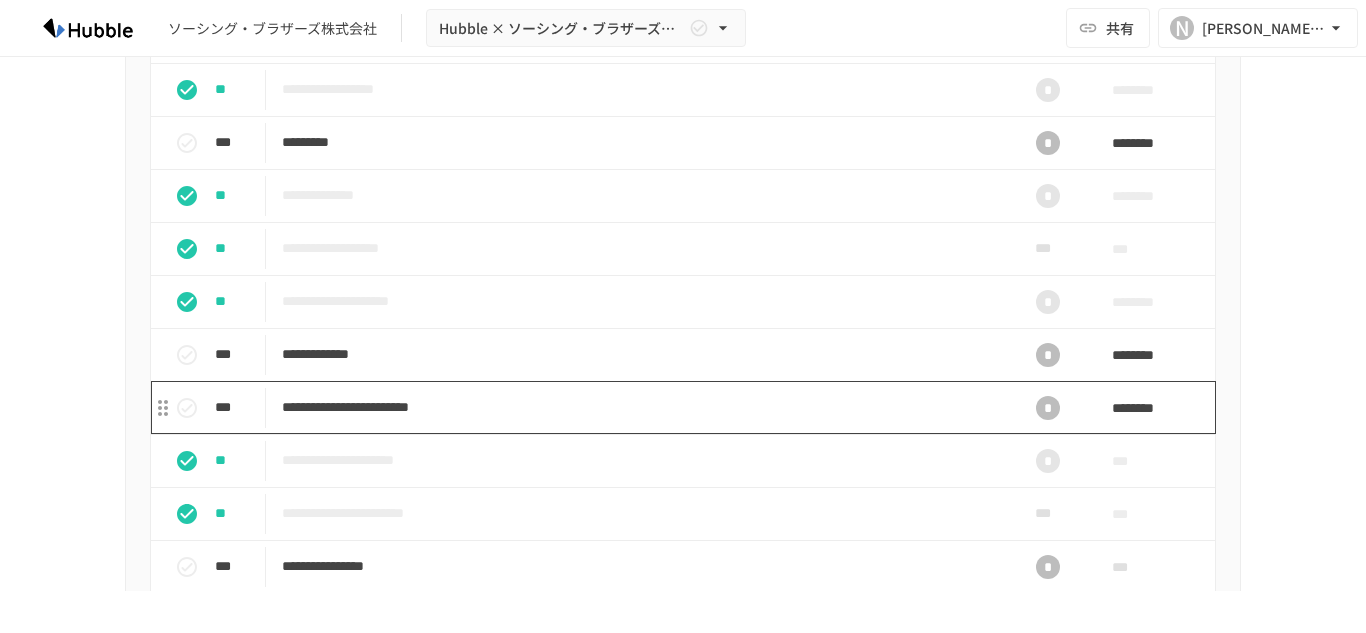 scroll, scrollTop: 2000, scrollLeft: 0, axis: vertical 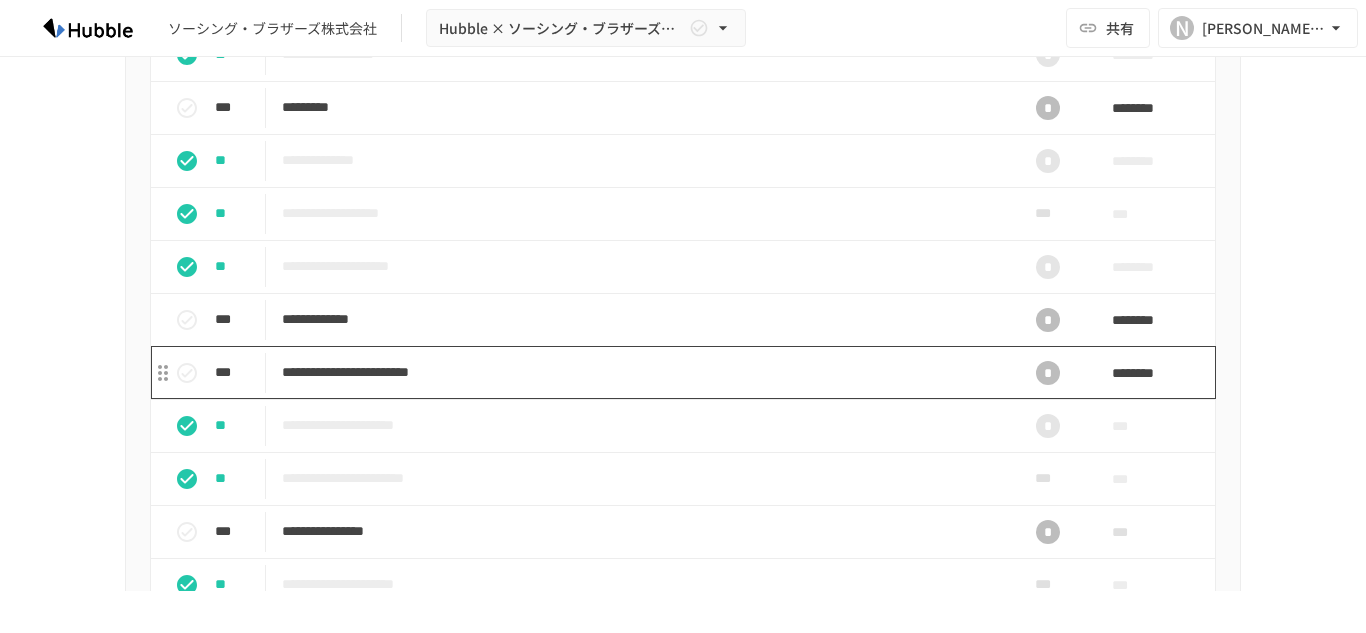 click on "**********" at bounding box center [641, 372] 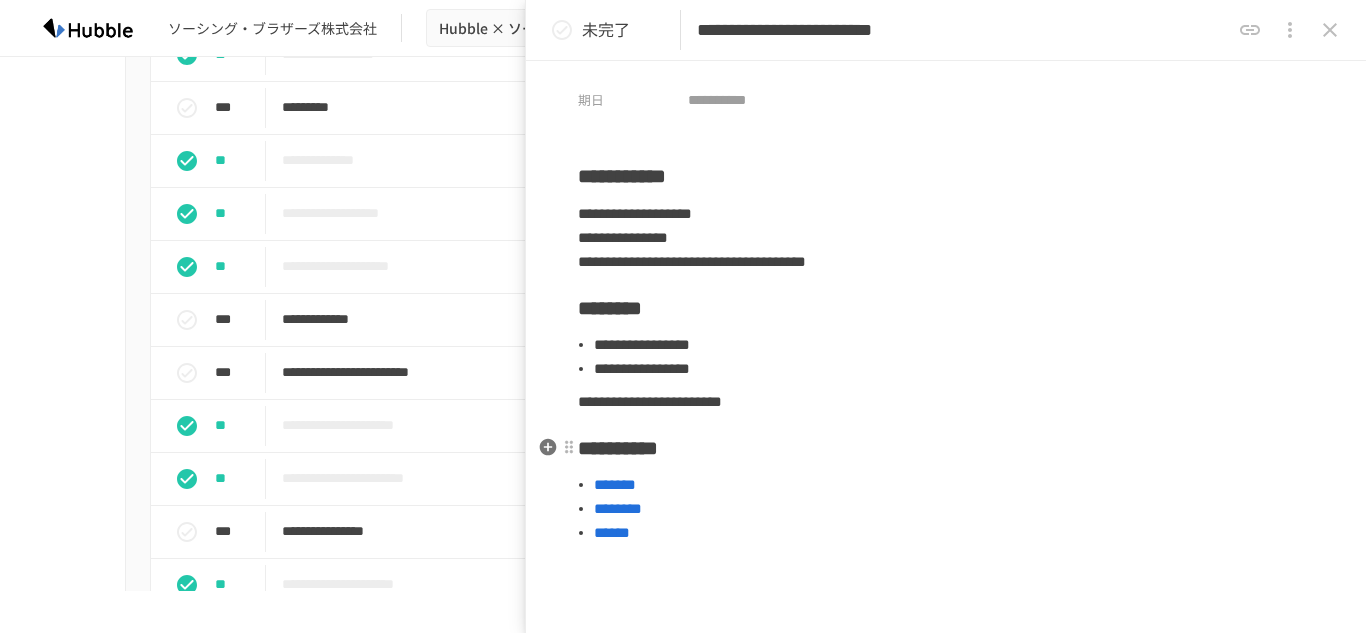 scroll, scrollTop: 100, scrollLeft: 0, axis: vertical 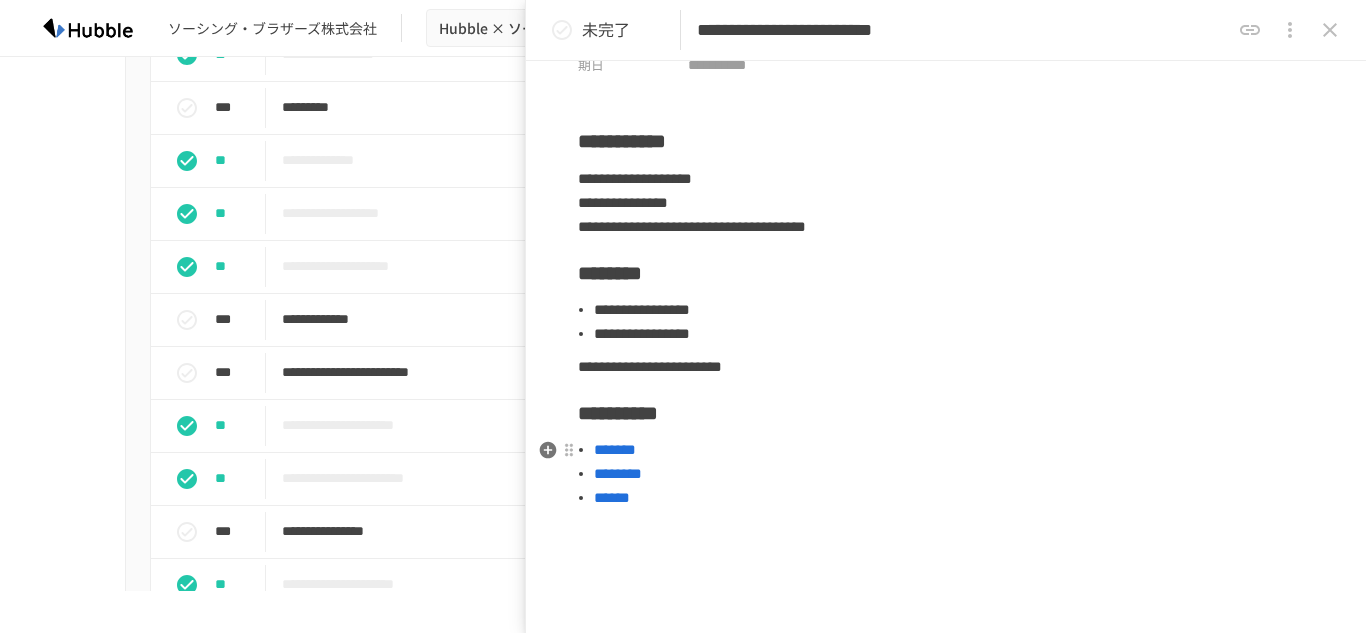 click on "*******" at bounding box center [615, 449] 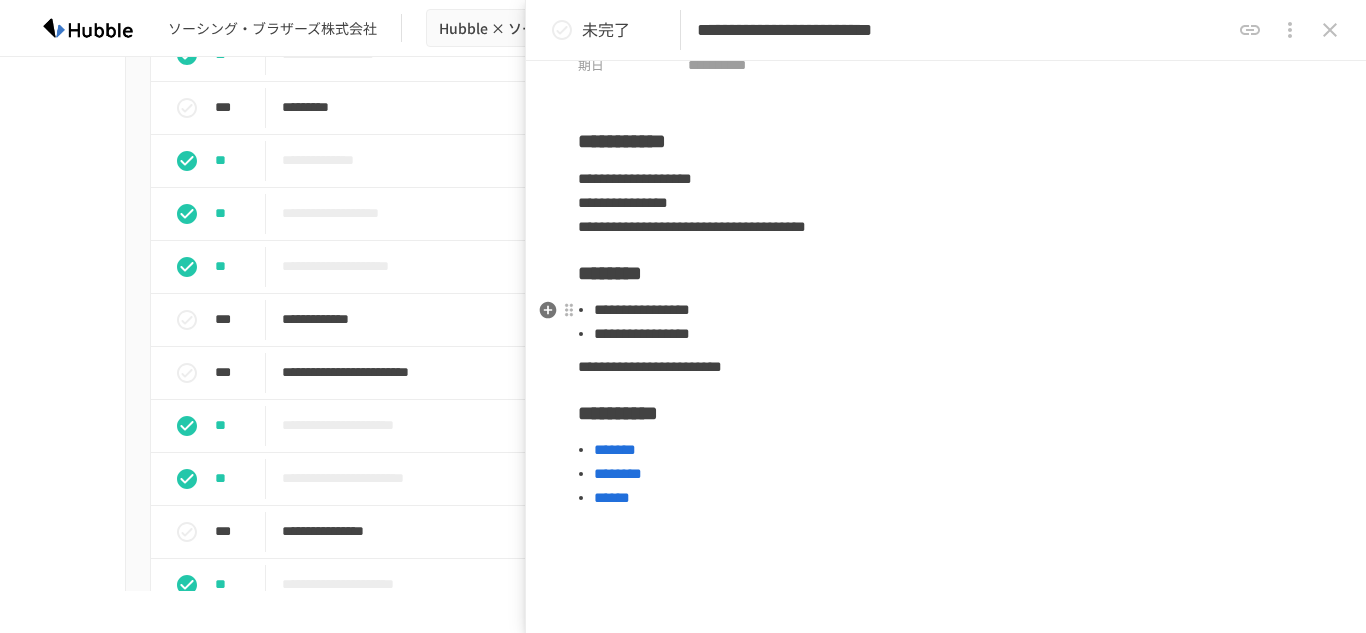 click on "**********" at bounding box center (954, 334) 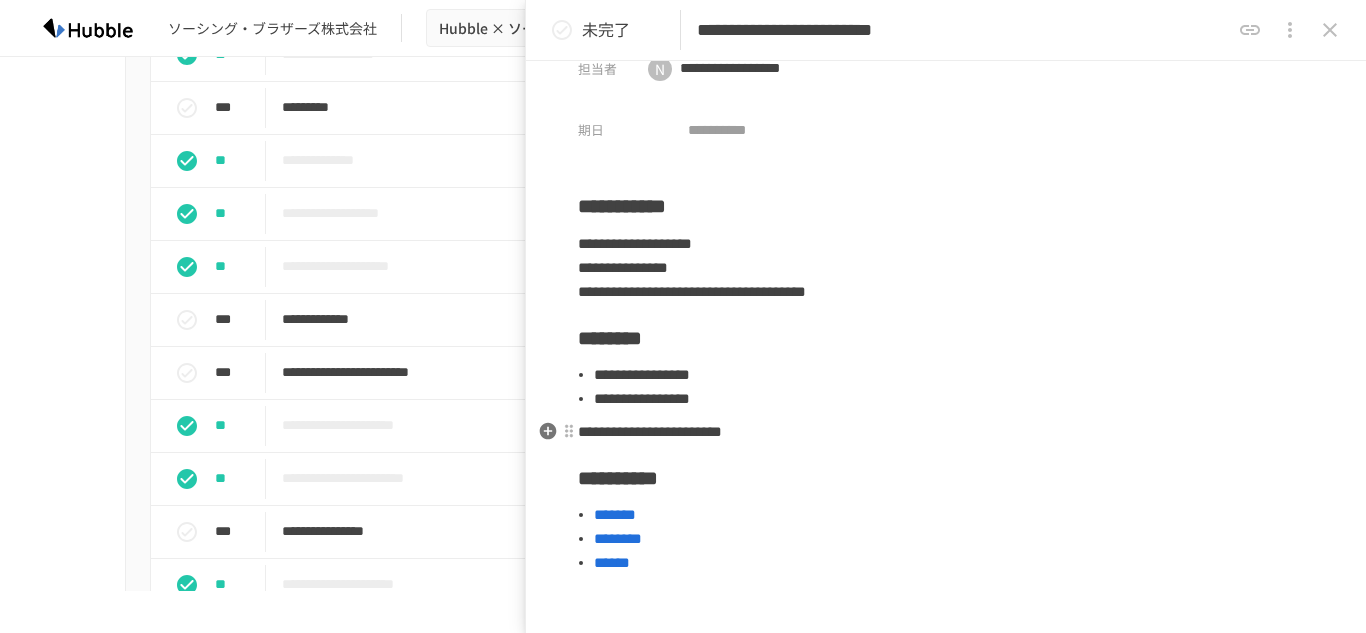 scroll, scrollTop: 0, scrollLeft: 0, axis: both 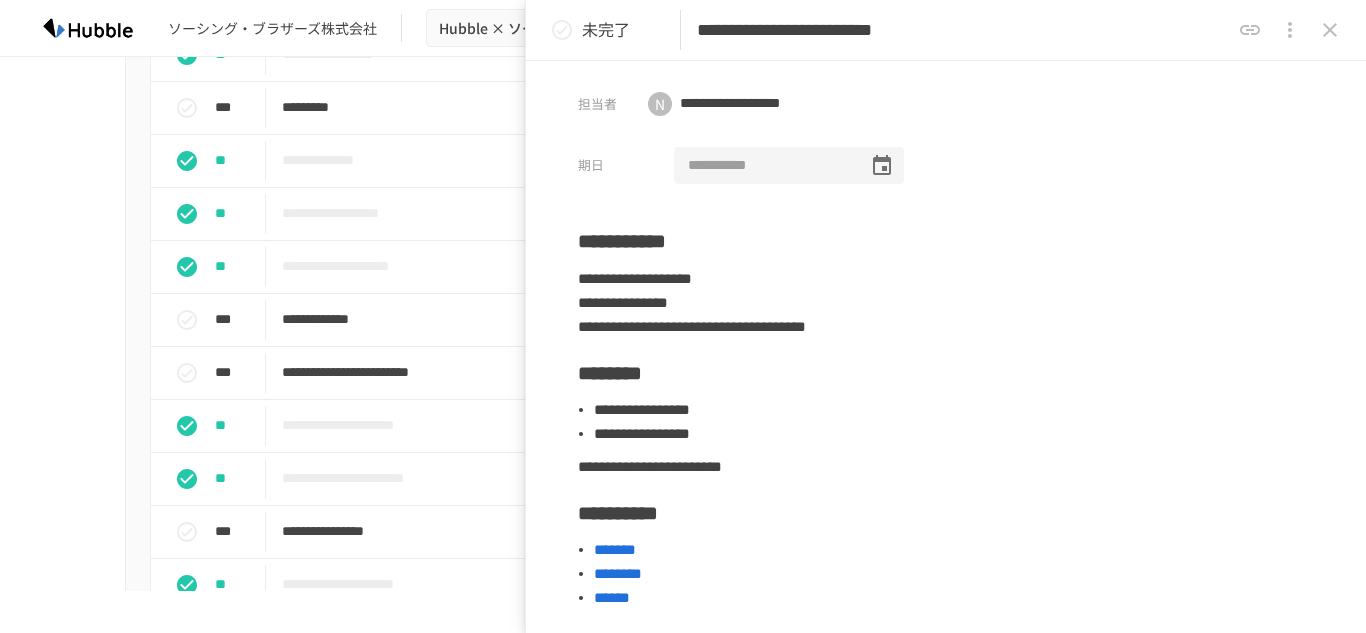 type 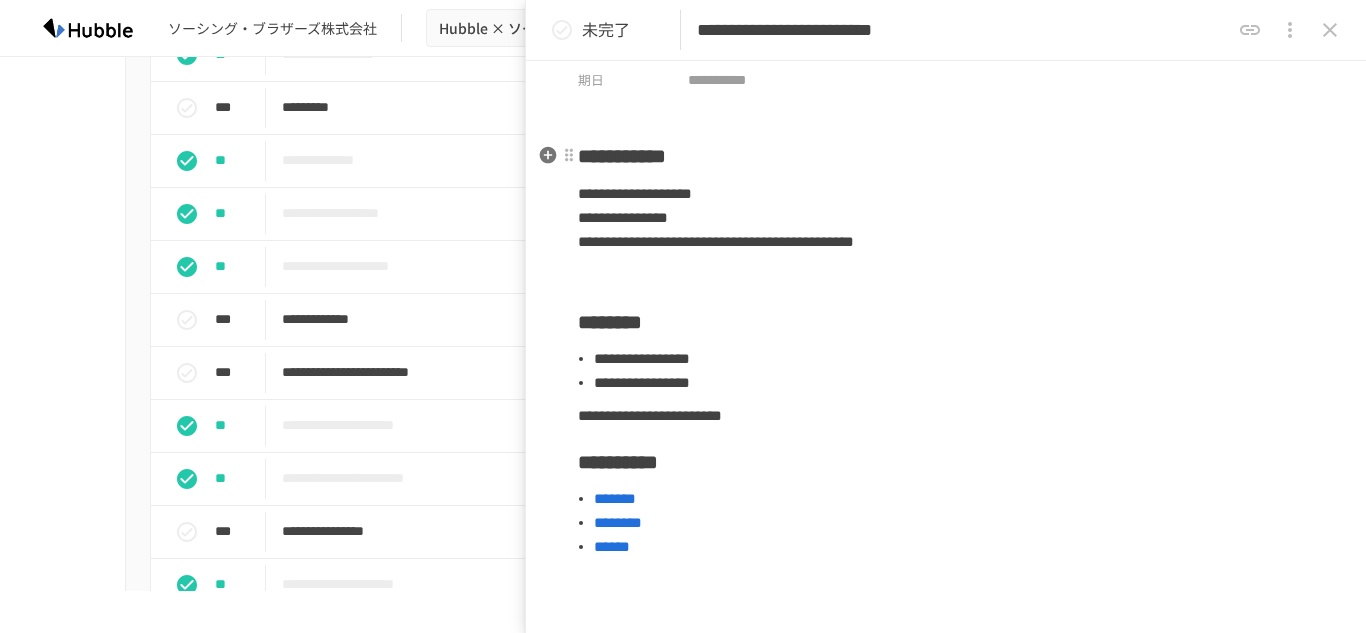 scroll, scrollTop: 0, scrollLeft: 0, axis: both 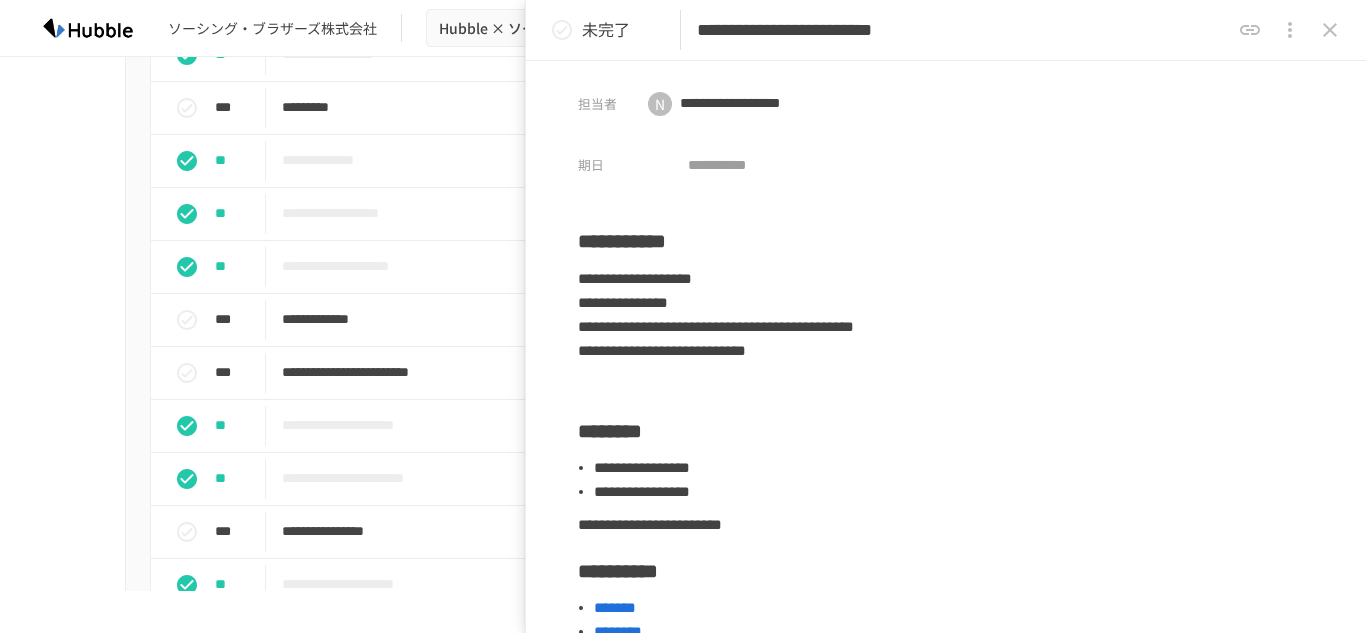 click 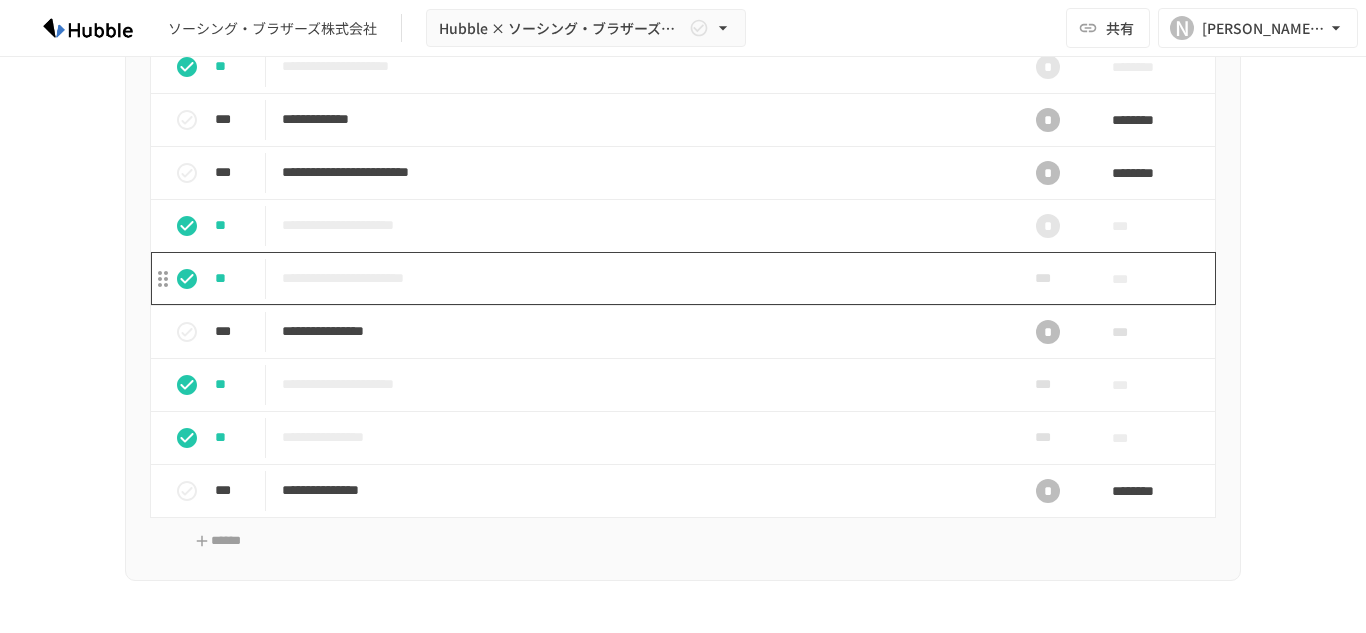 scroll, scrollTop: 2300, scrollLeft: 0, axis: vertical 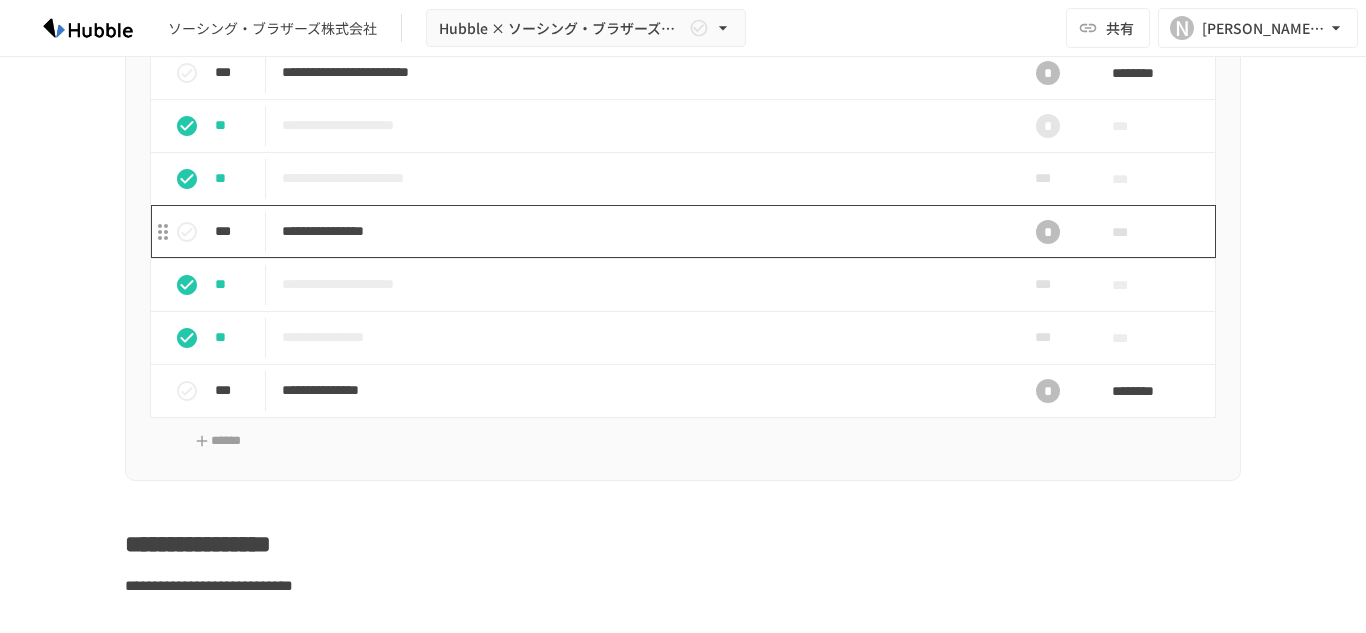 click on "**********" at bounding box center [641, 231] 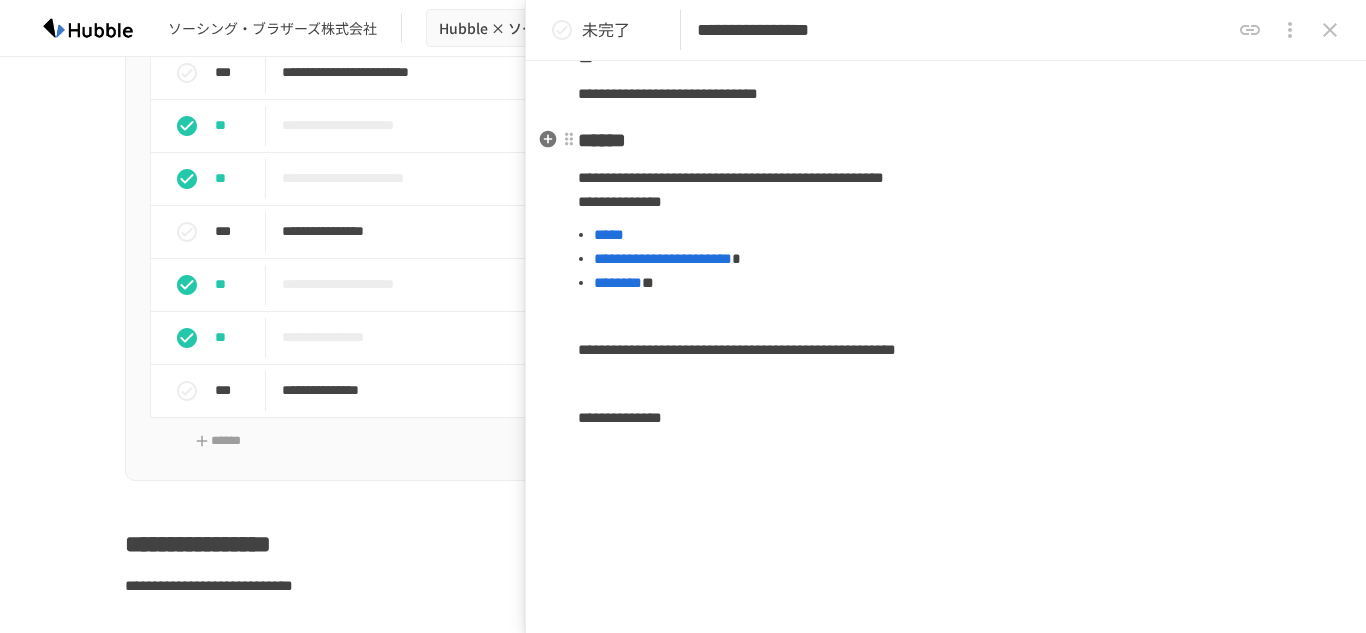 scroll, scrollTop: 200, scrollLeft: 0, axis: vertical 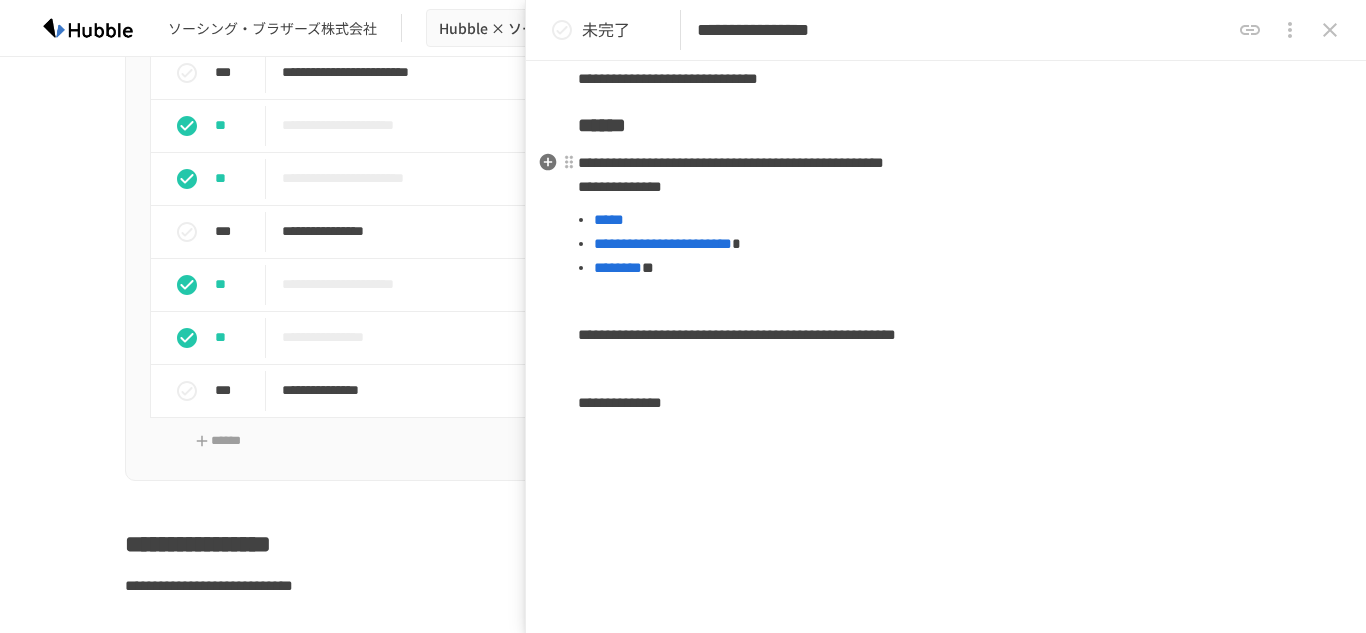 click on "**********" at bounding box center [946, 175] 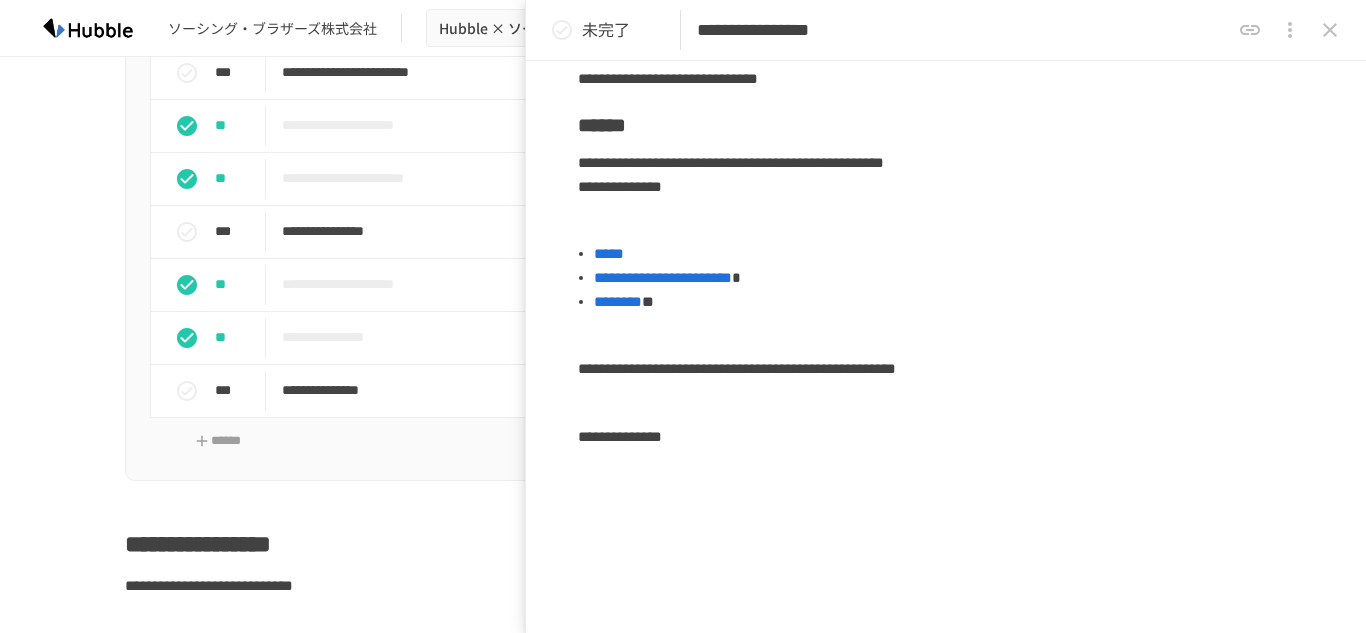type 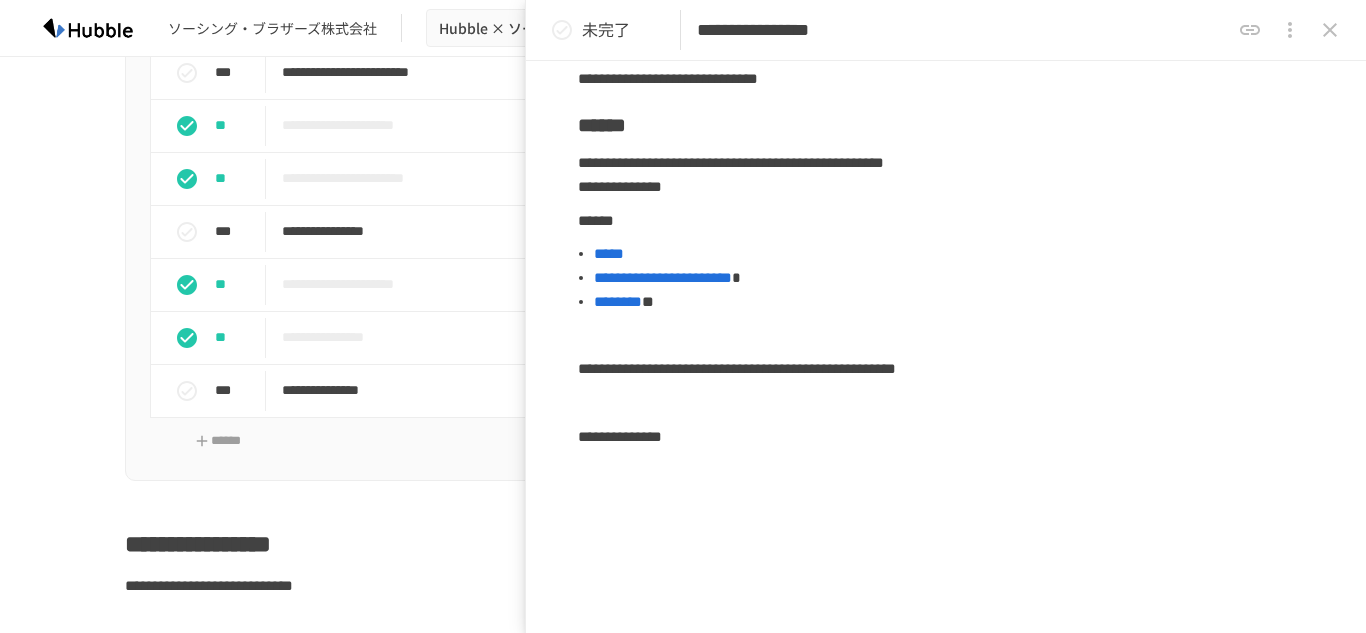 click 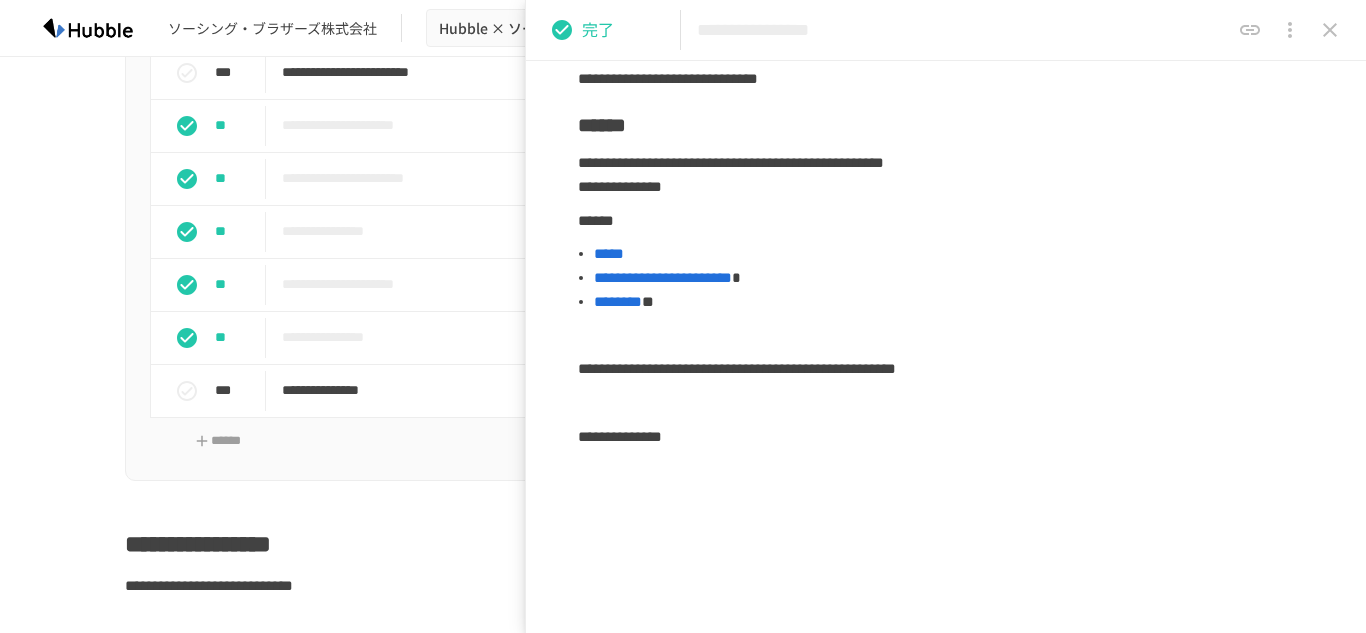 click 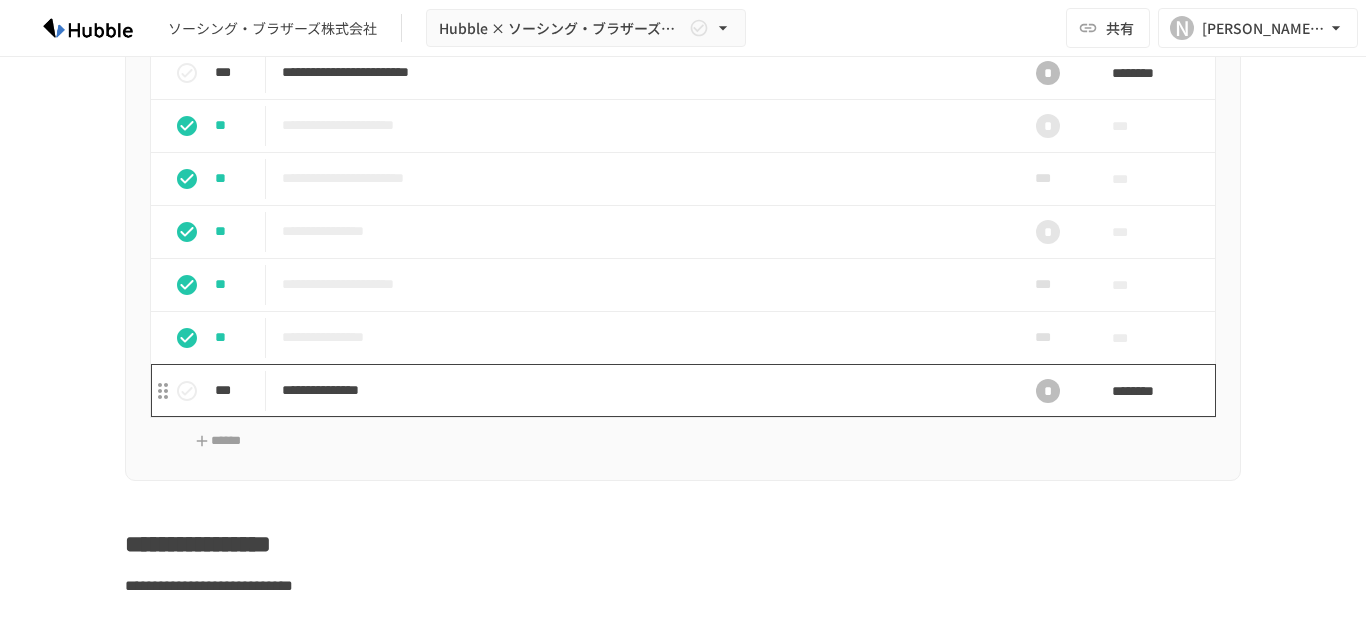 click on "**********" at bounding box center [641, 390] 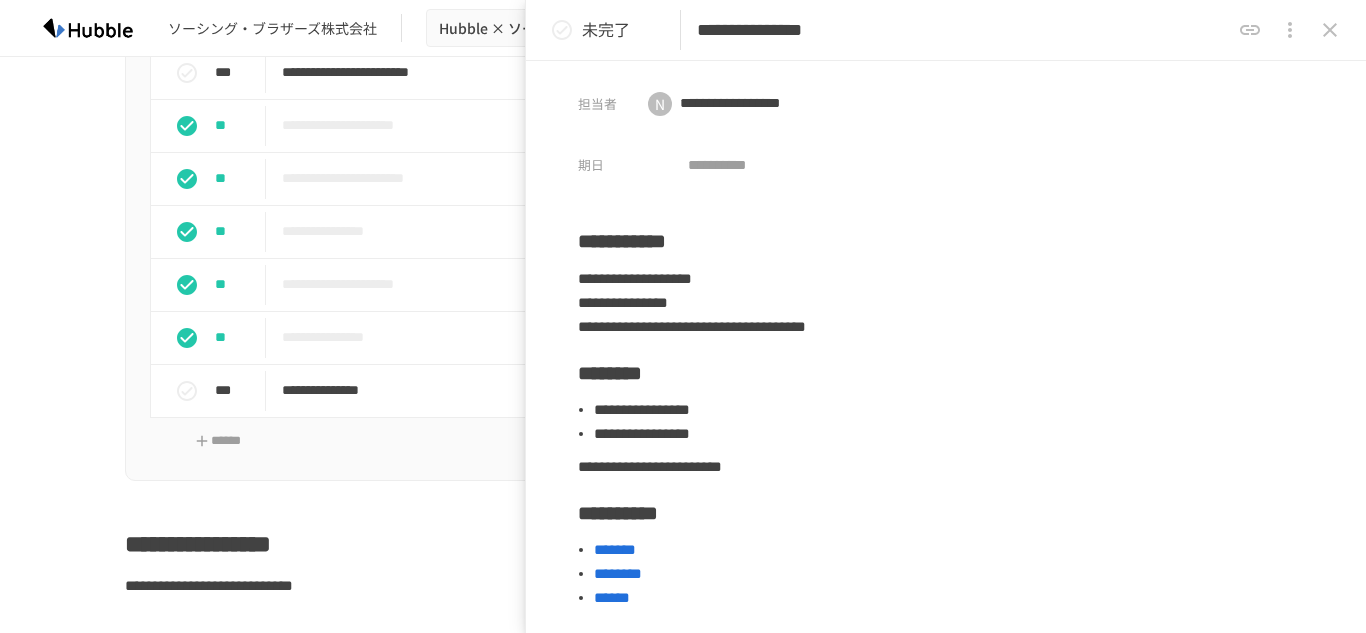 click 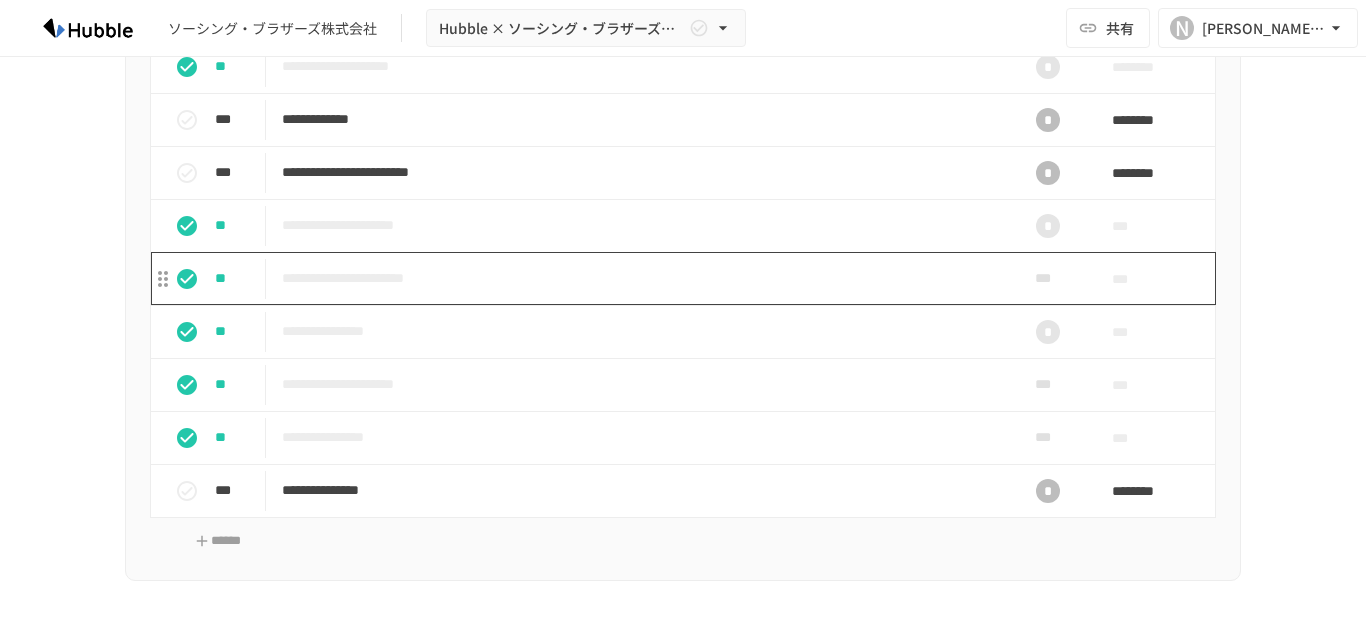 scroll, scrollTop: 2100, scrollLeft: 0, axis: vertical 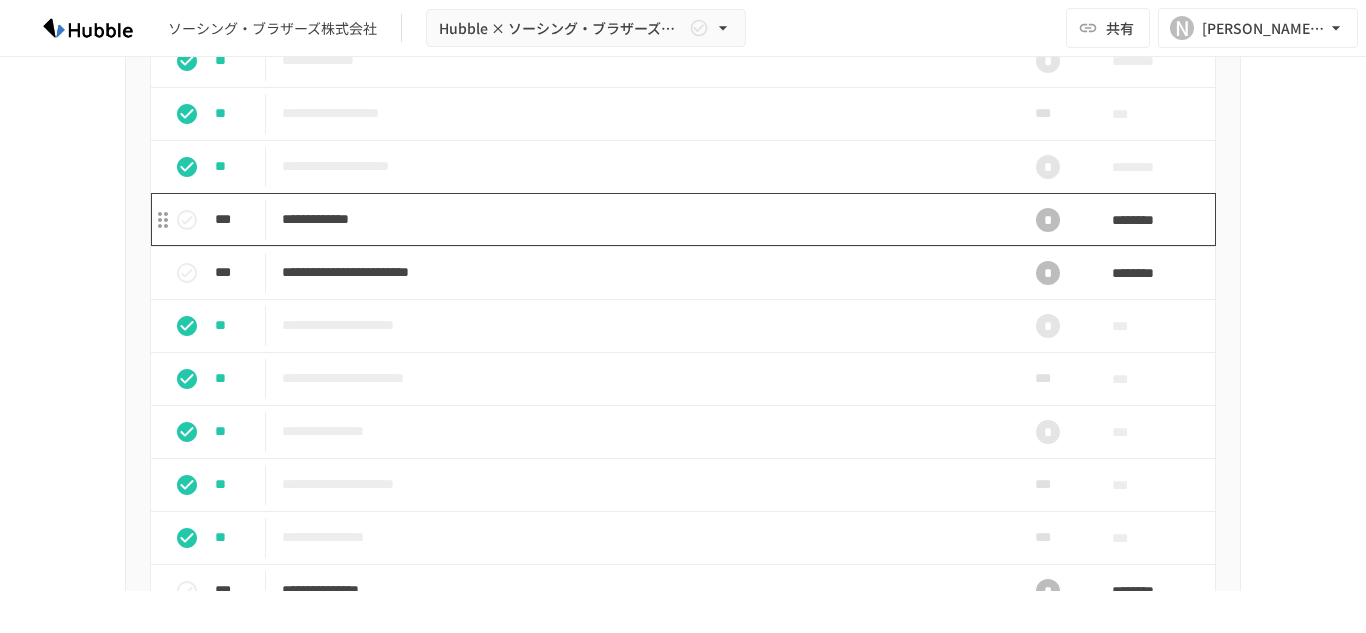 click on "**********" at bounding box center (641, 219) 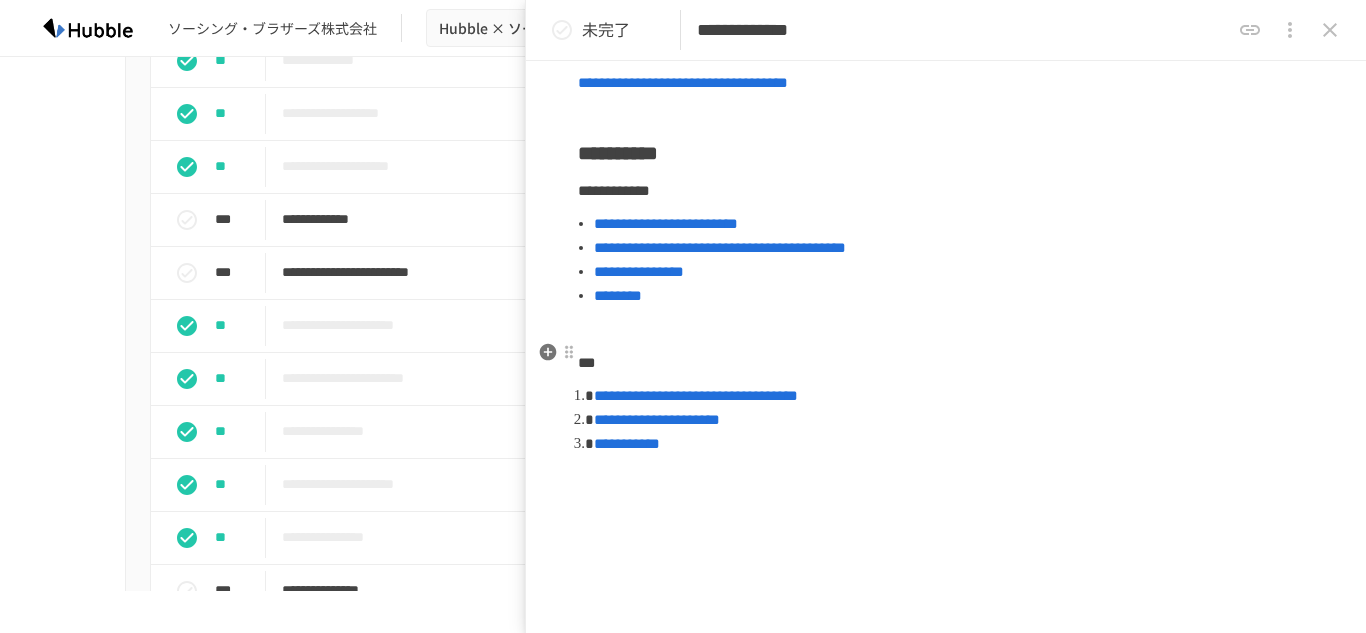 scroll, scrollTop: 400, scrollLeft: 0, axis: vertical 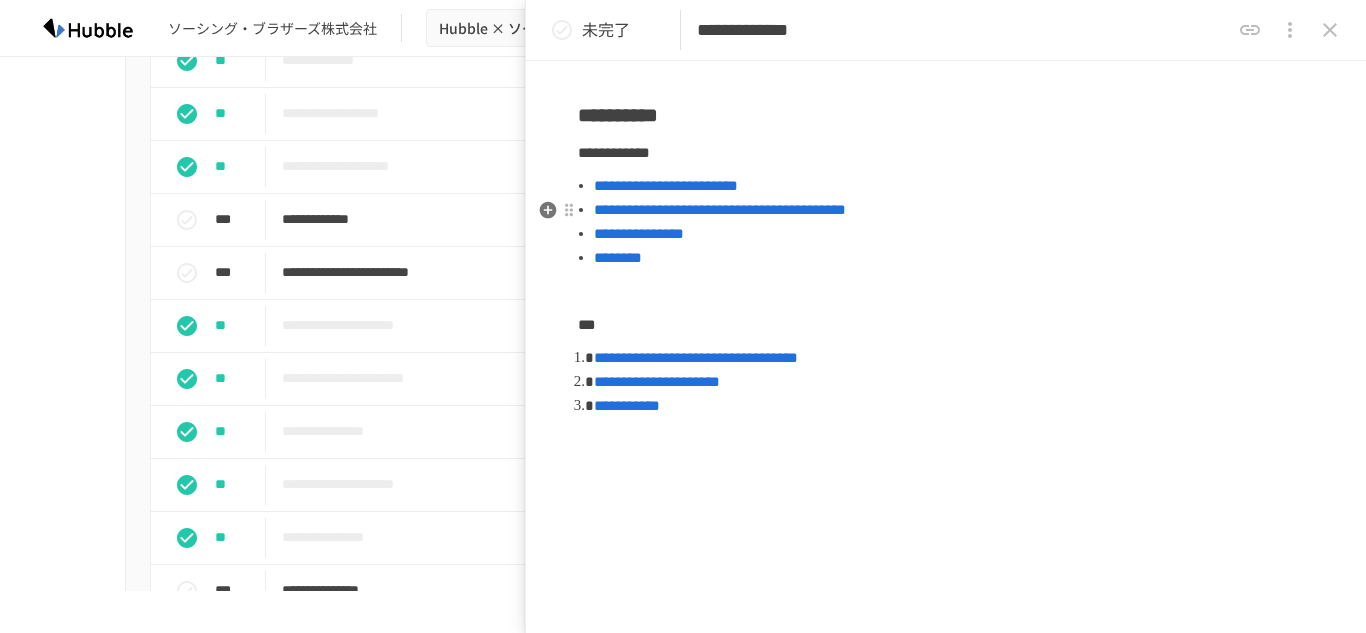 click on "**********" at bounding box center [666, 185] 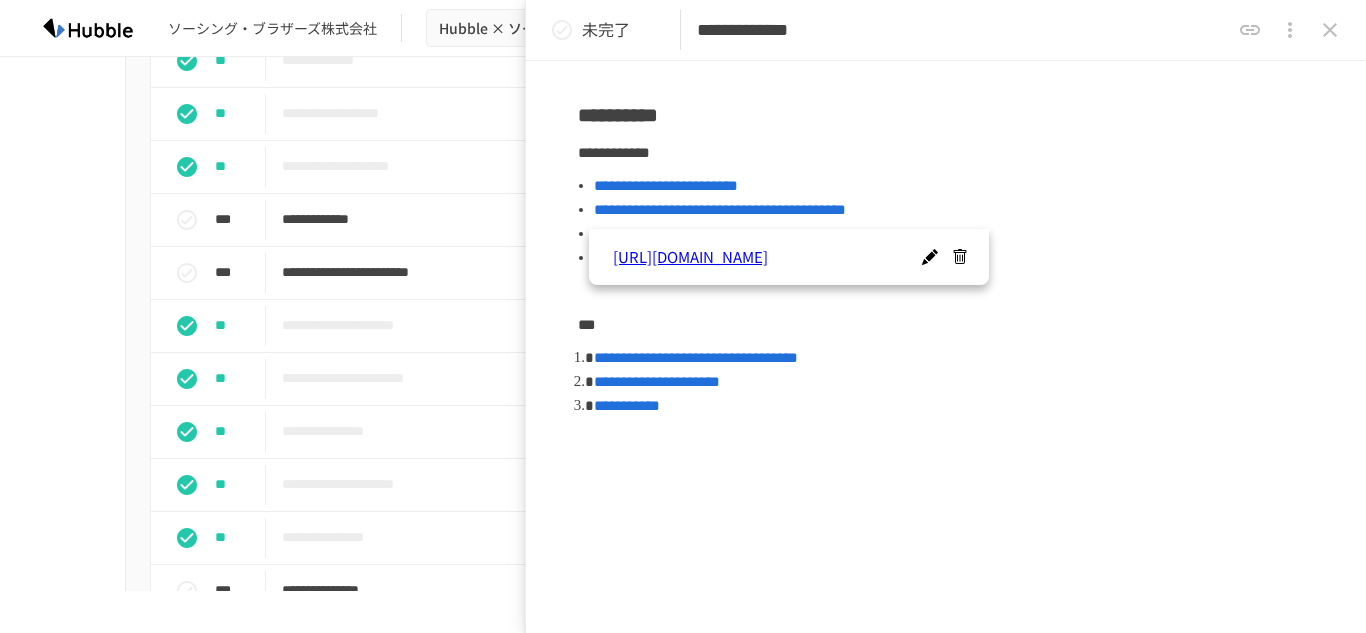 click on "**********" at bounding box center [946, 288] 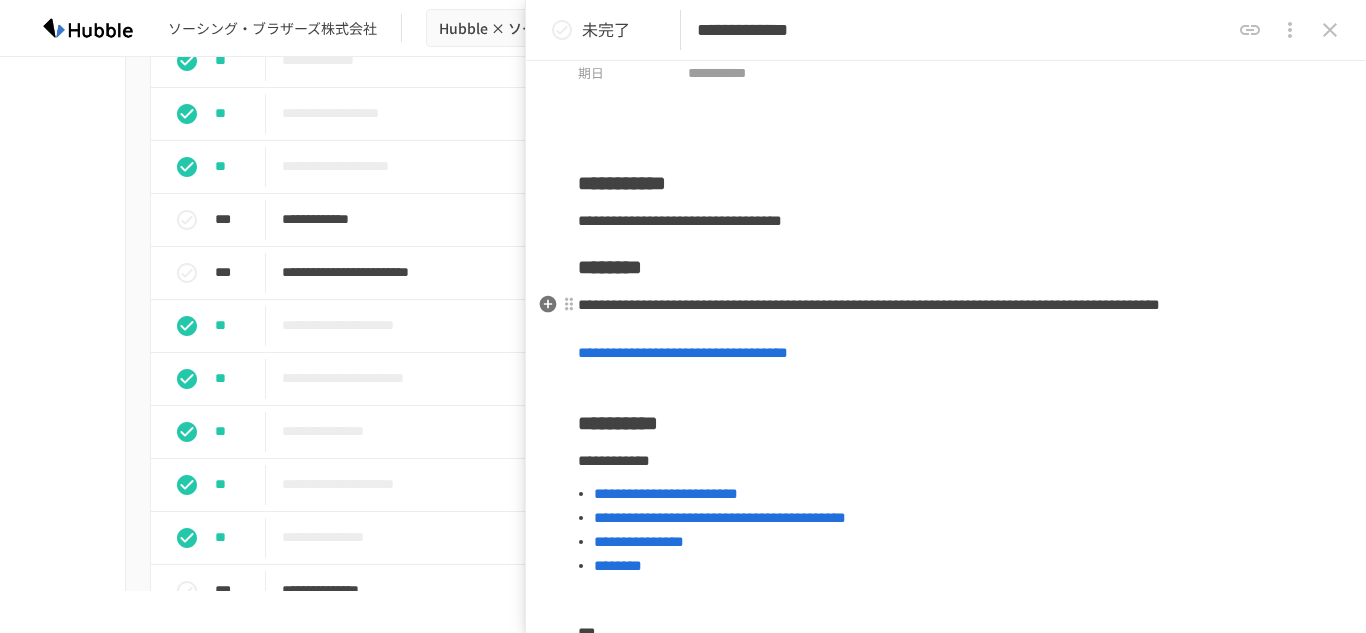 scroll, scrollTop: 200, scrollLeft: 0, axis: vertical 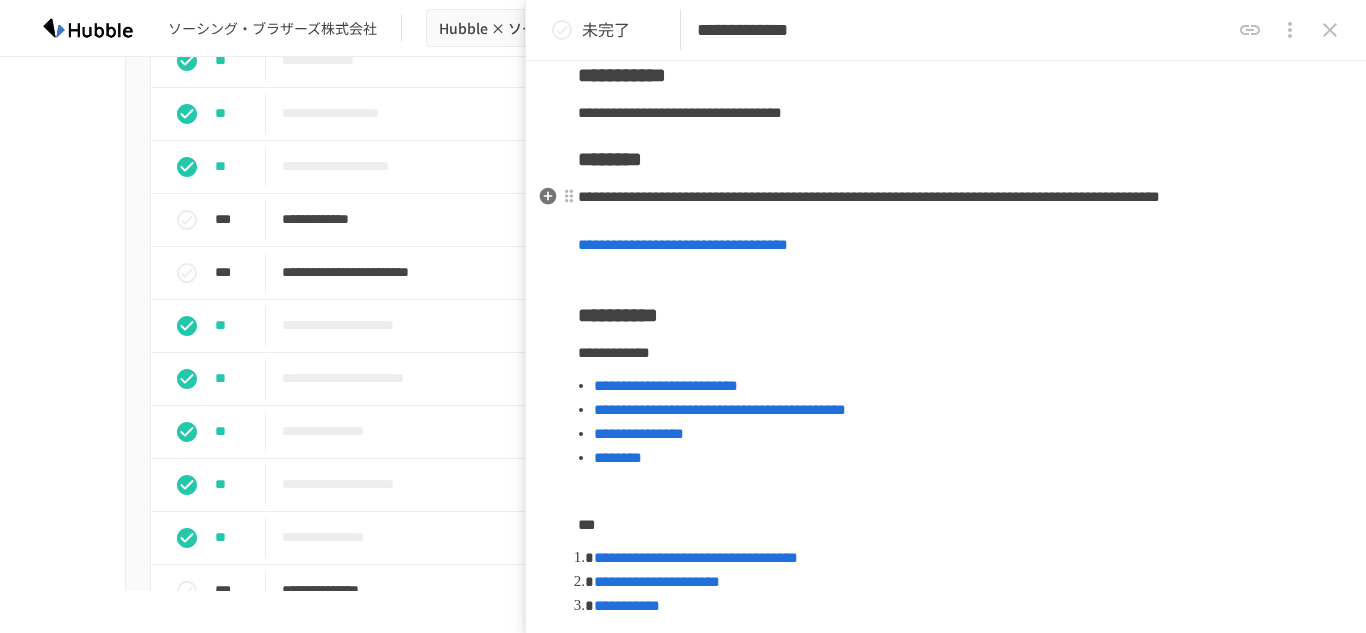 click on "**********" at bounding box center [946, 233] 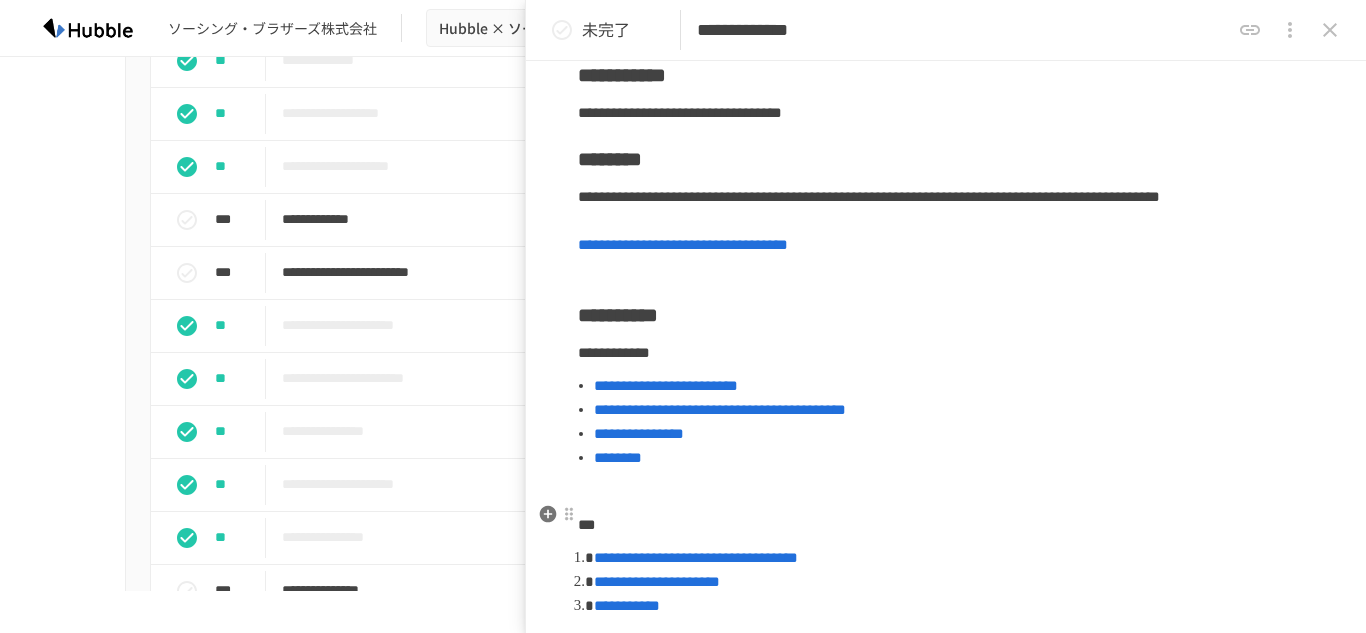 click at bounding box center (946, 491) 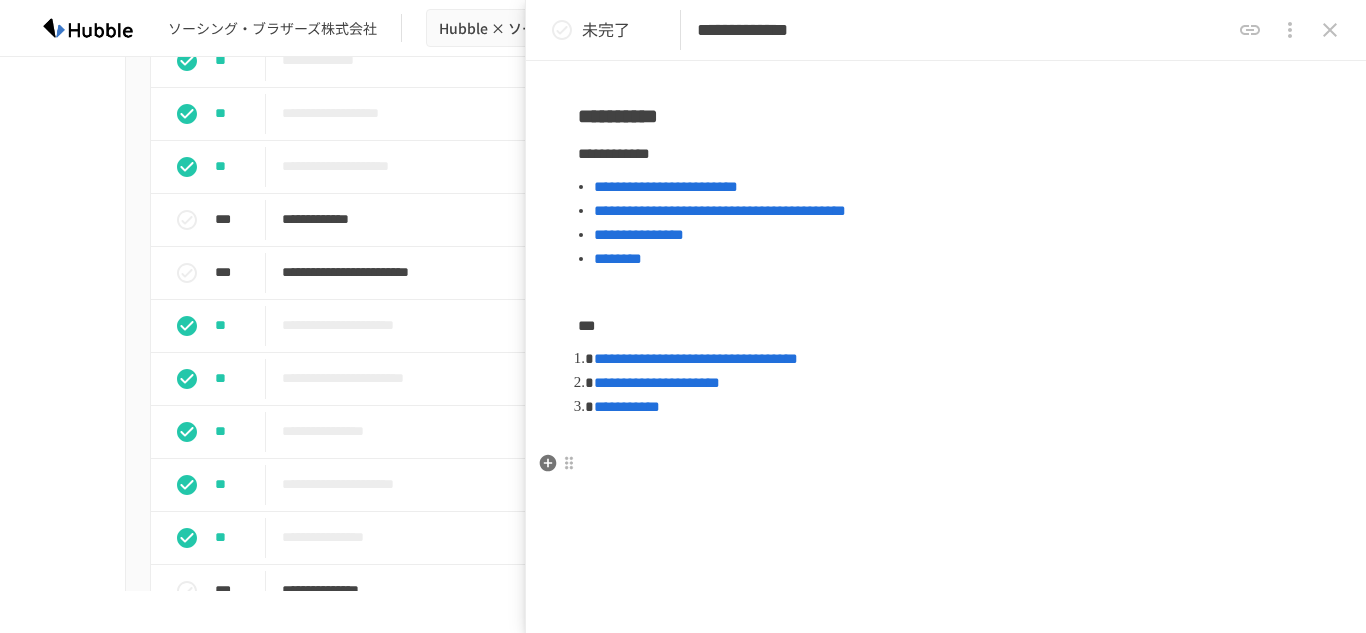 scroll, scrollTop: 400, scrollLeft: 0, axis: vertical 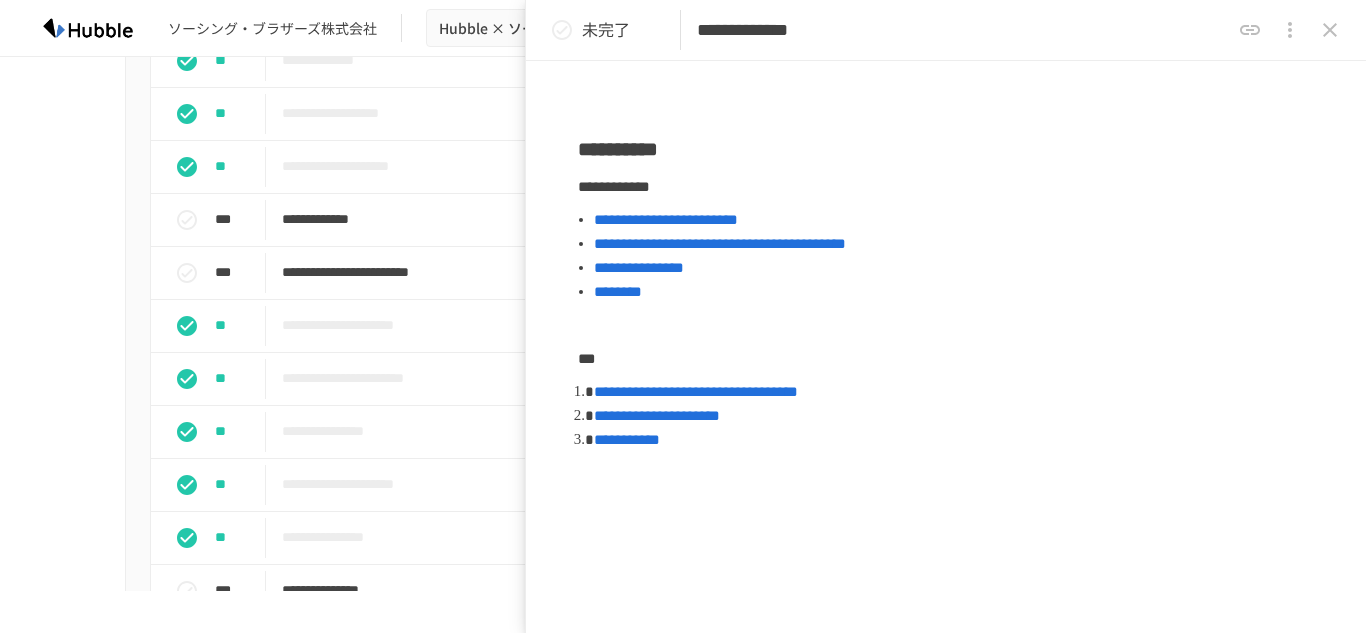 type 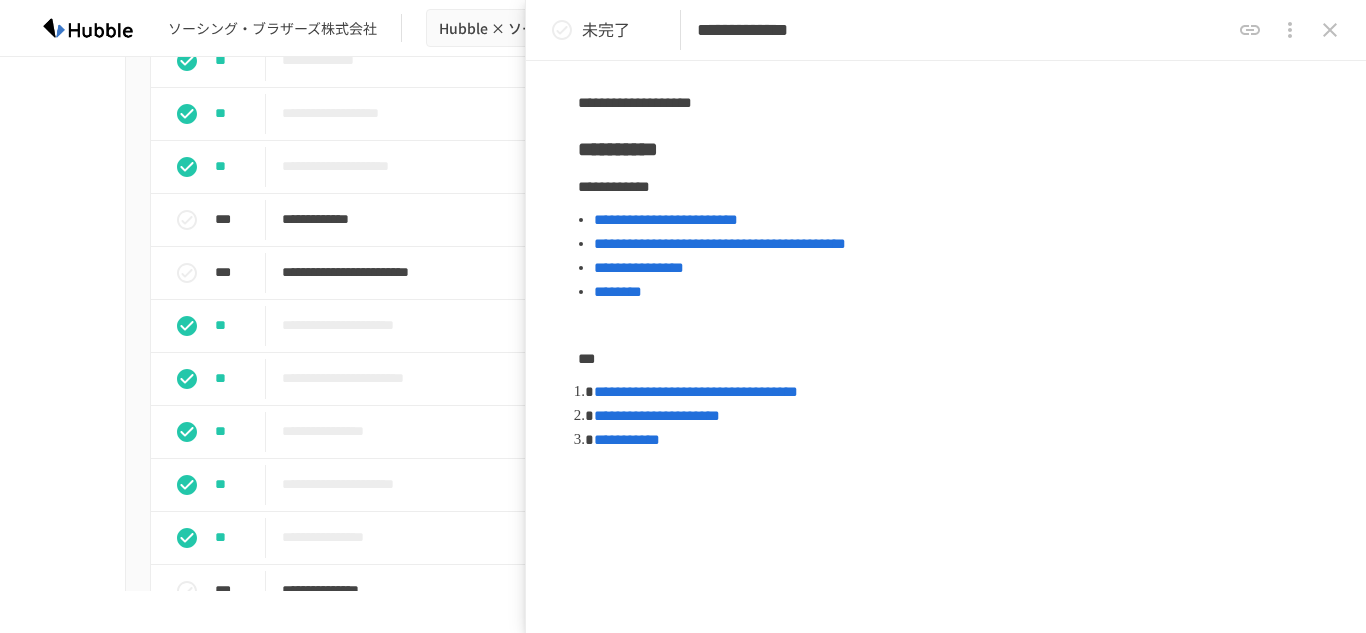 click 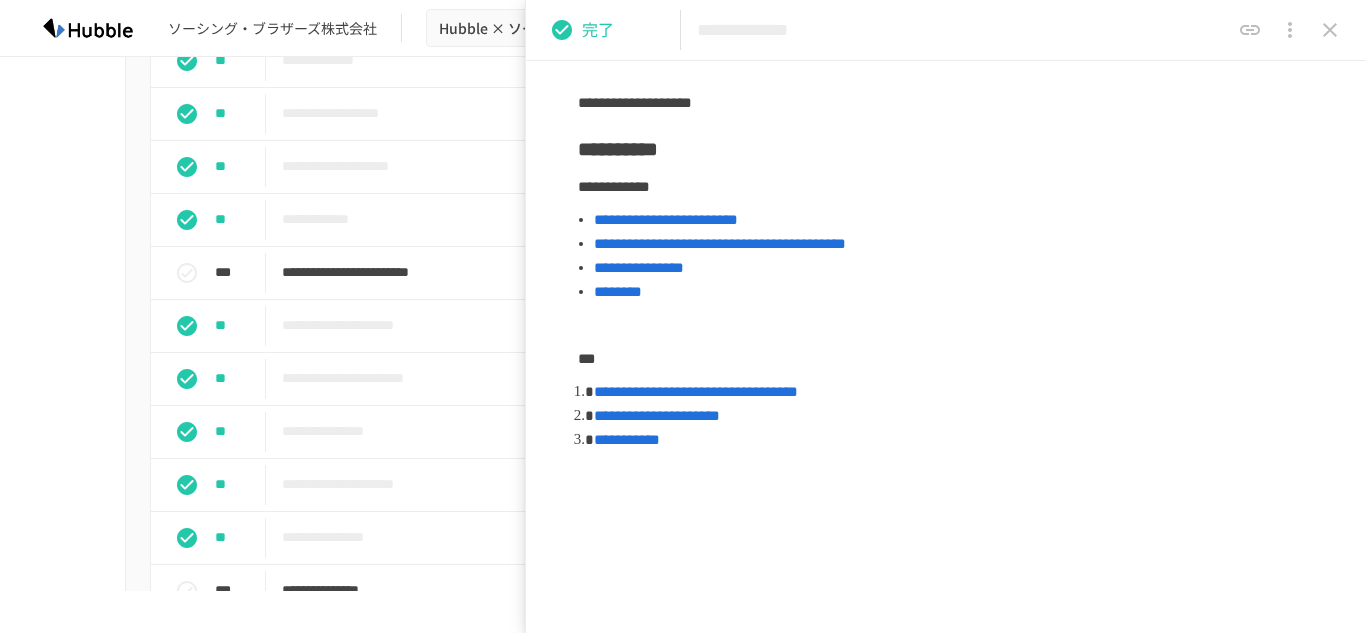click 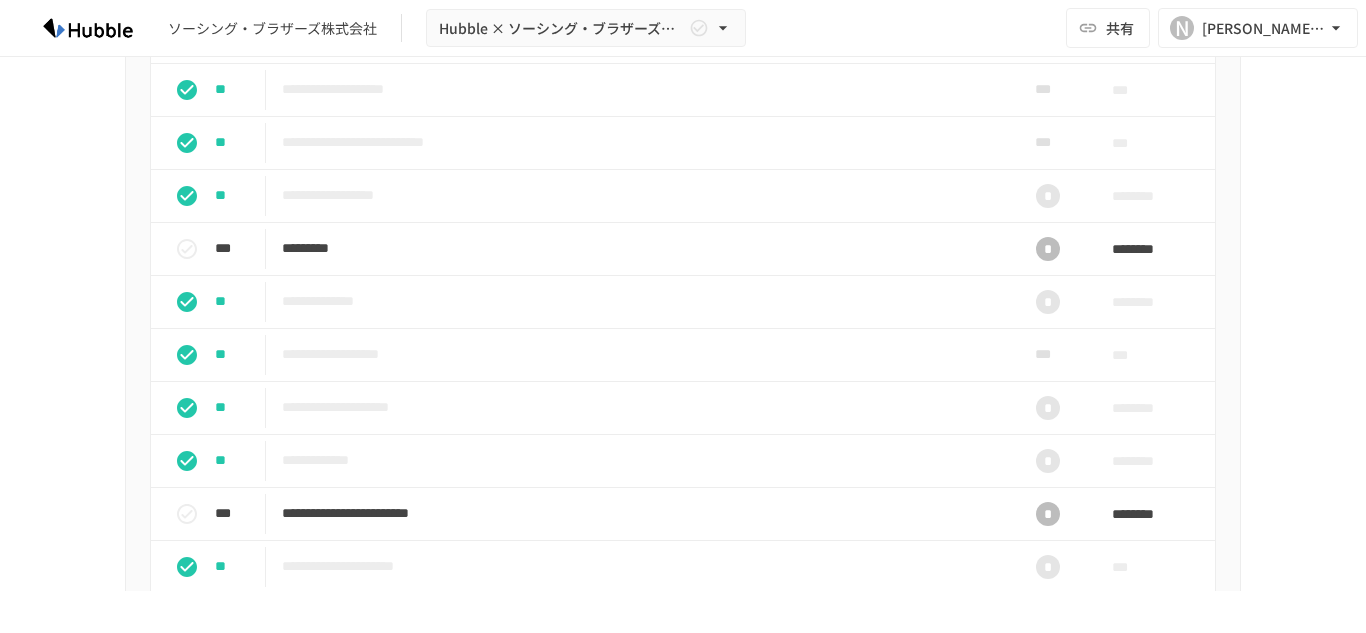 scroll, scrollTop: 1800, scrollLeft: 0, axis: vertical 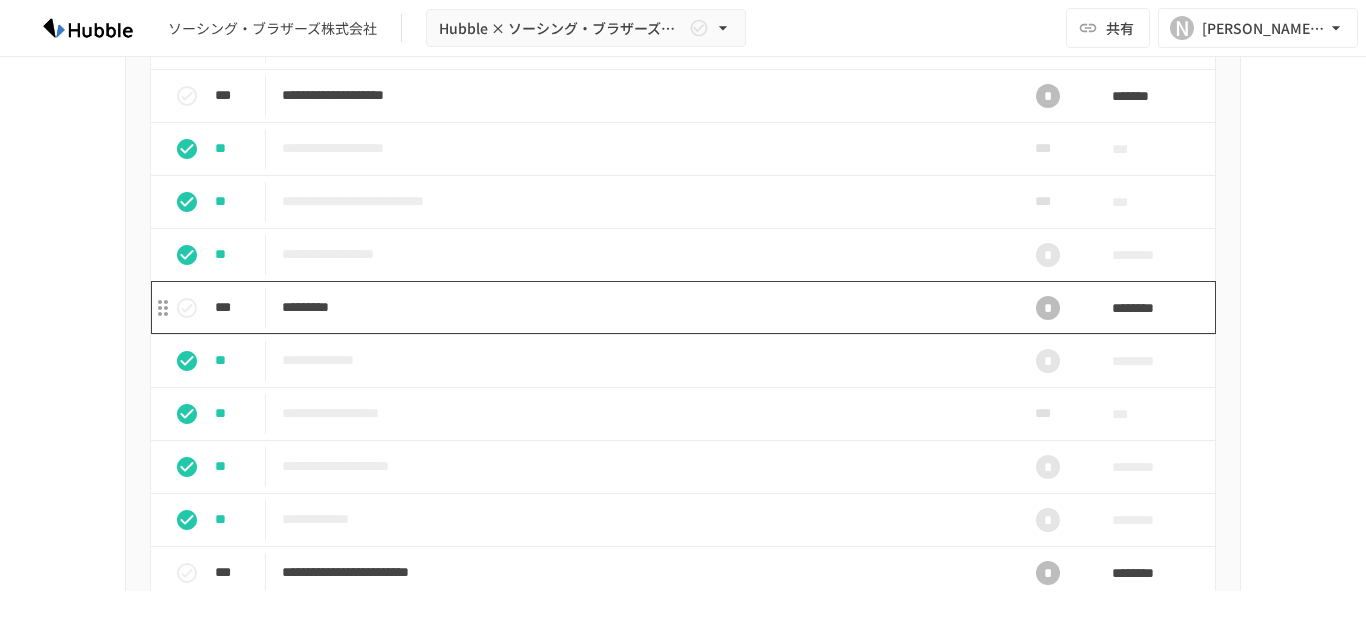 click on "*********" at bounding box center (641, 307) 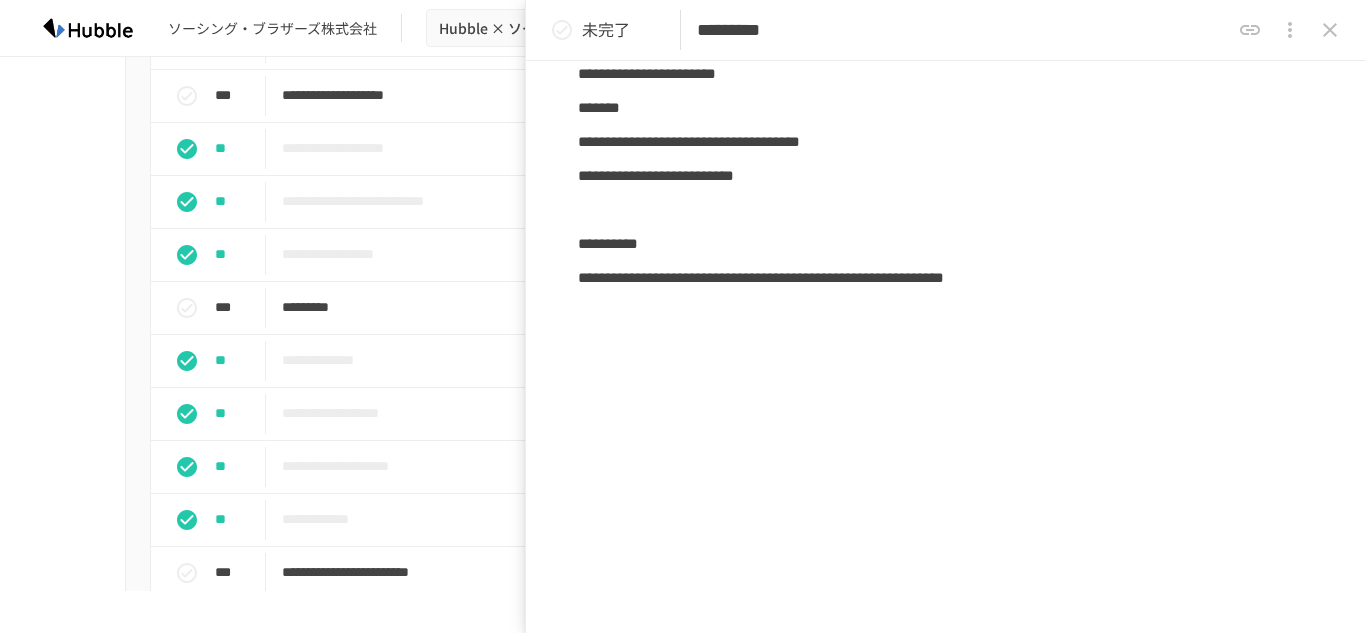 scroll, scrollTop: 509, scrollLeft: 0, axis: vertical 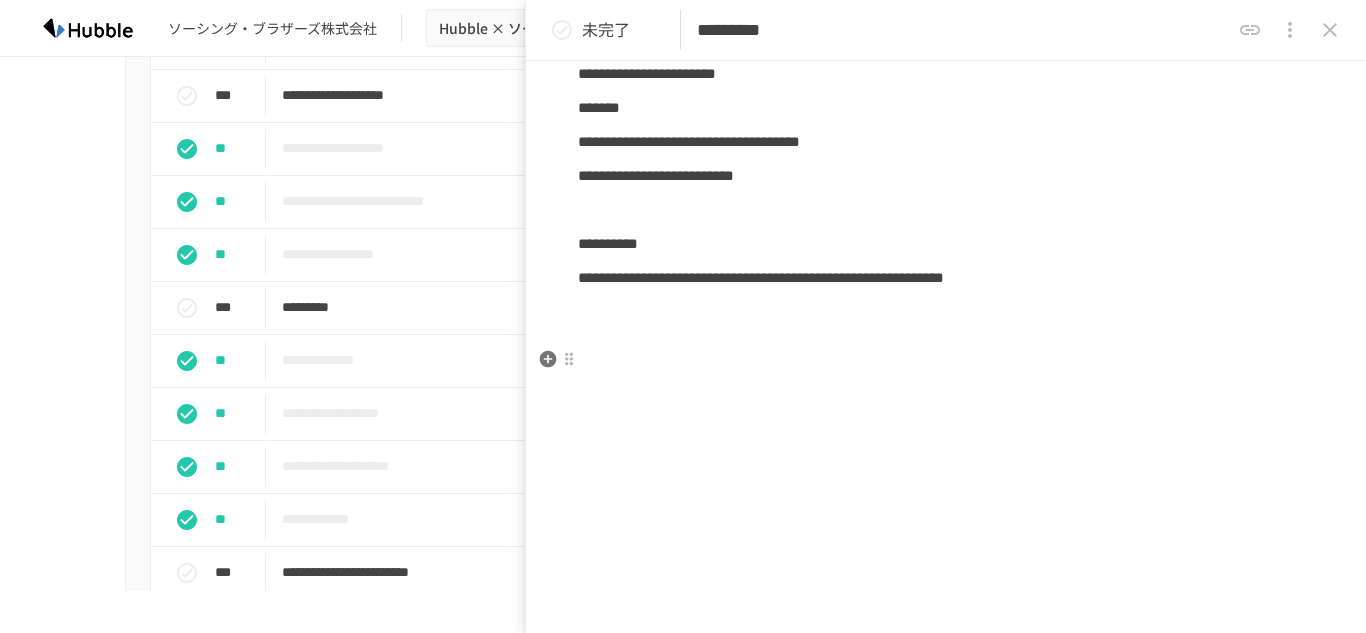 click at bounding box center [946, 312] 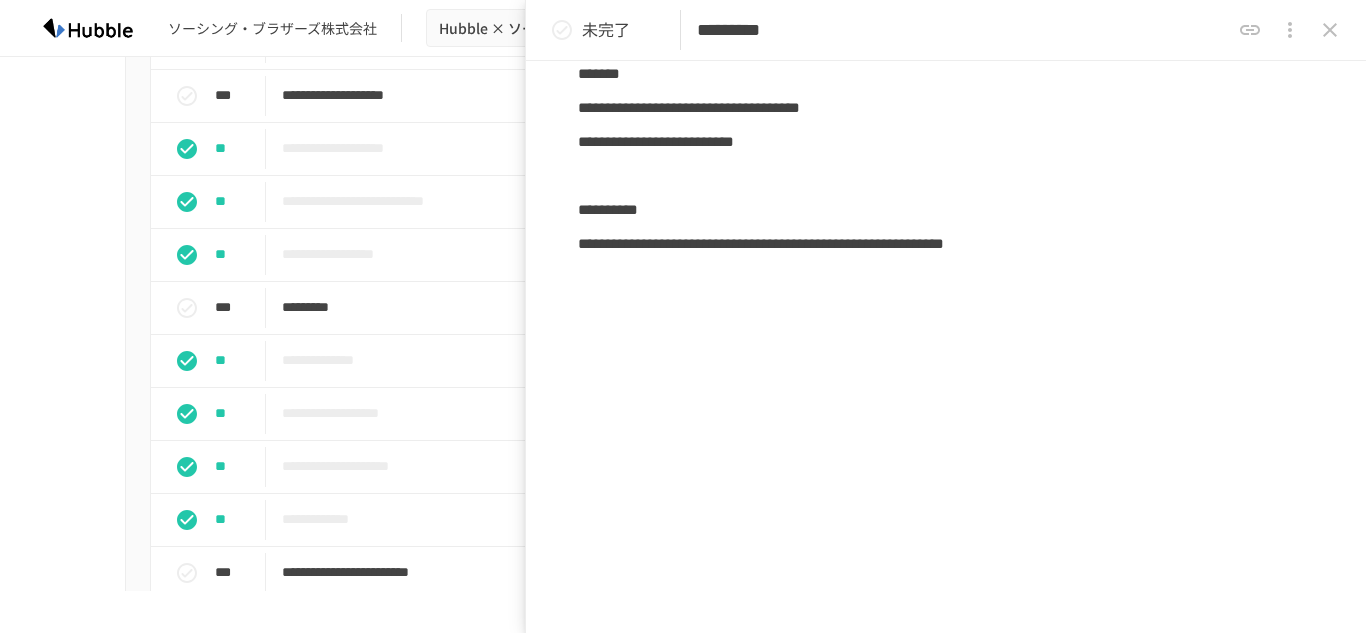 type 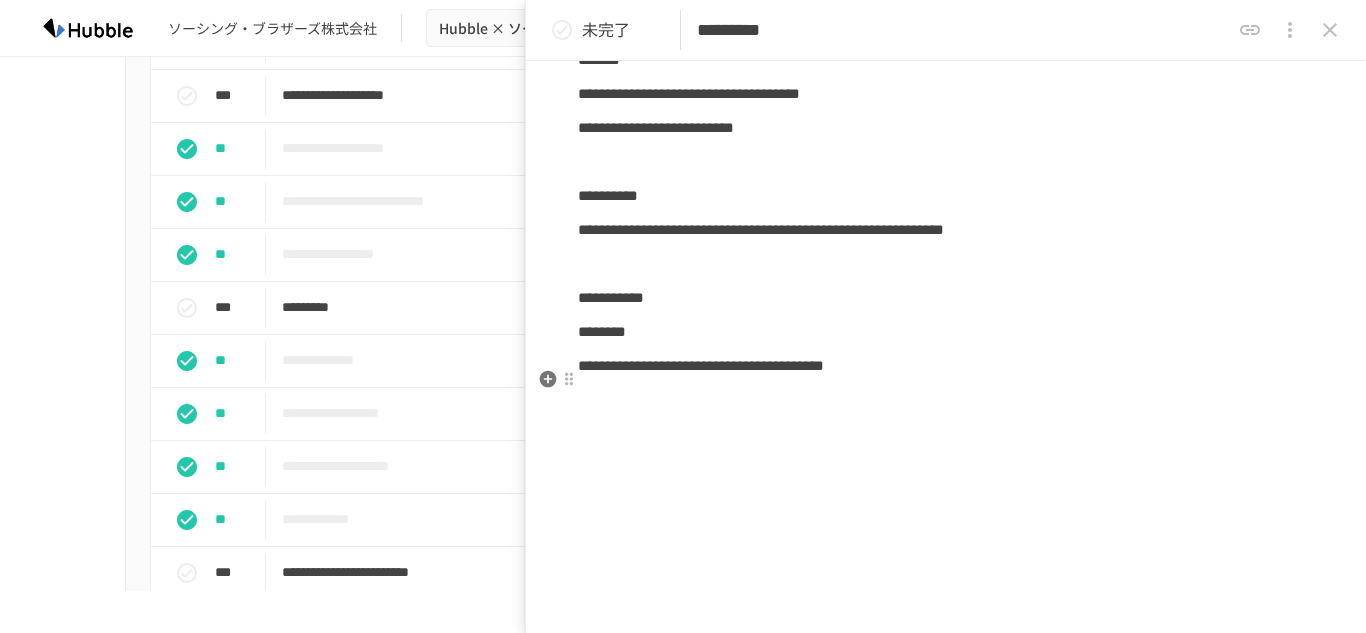 click on "**********" at bounding box center (946, 366) 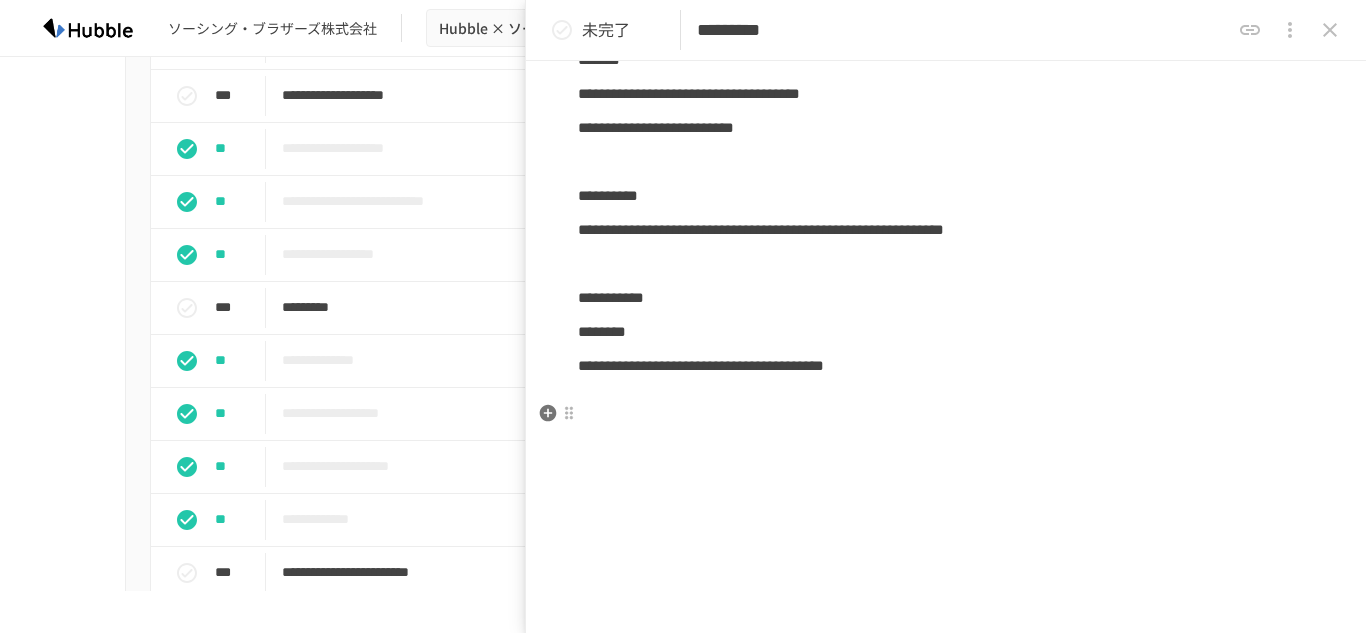 drag, startPoint x: 951, startPoint y: 409, endPoint x: 981, endPoint y: 416, distance: 30.805843 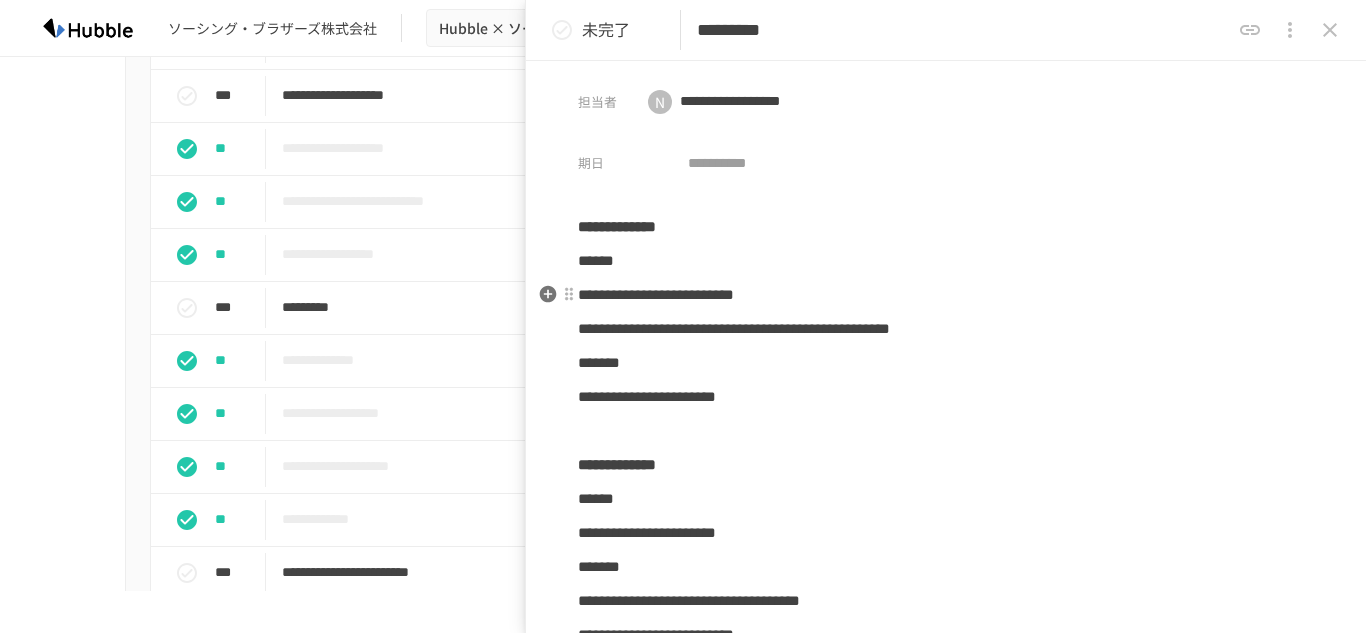 scroll, scrollTop: 0, scrollLeft: 0, axis: both 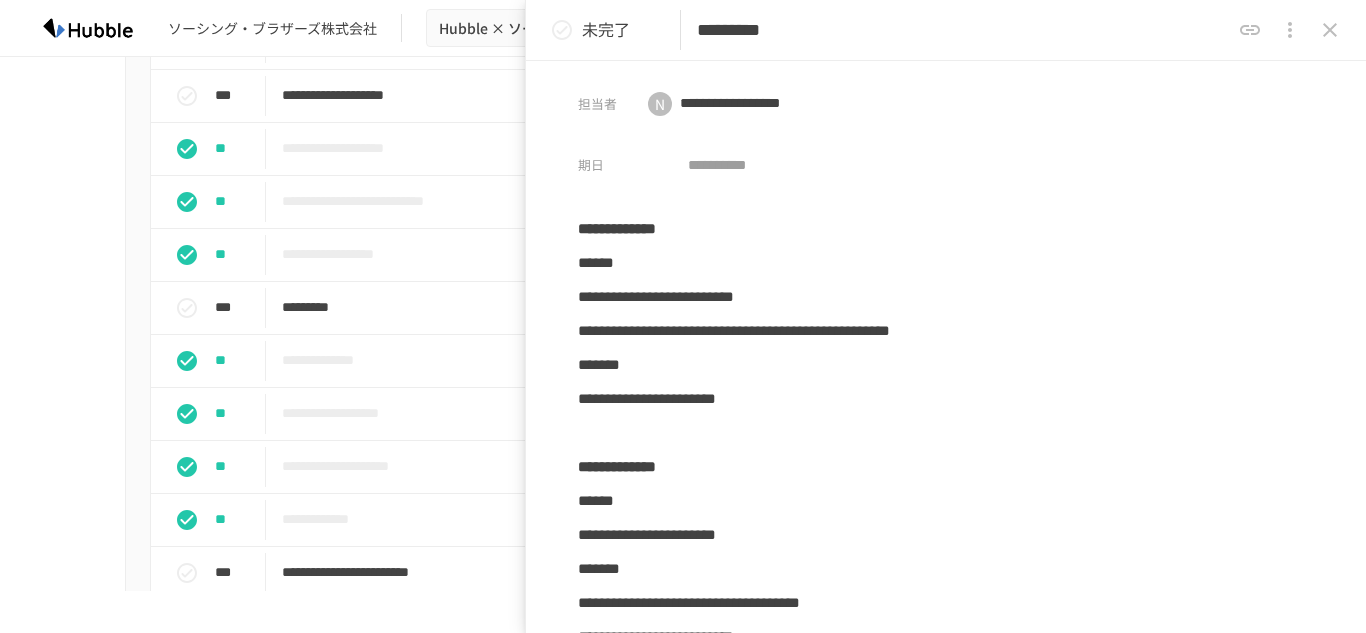click 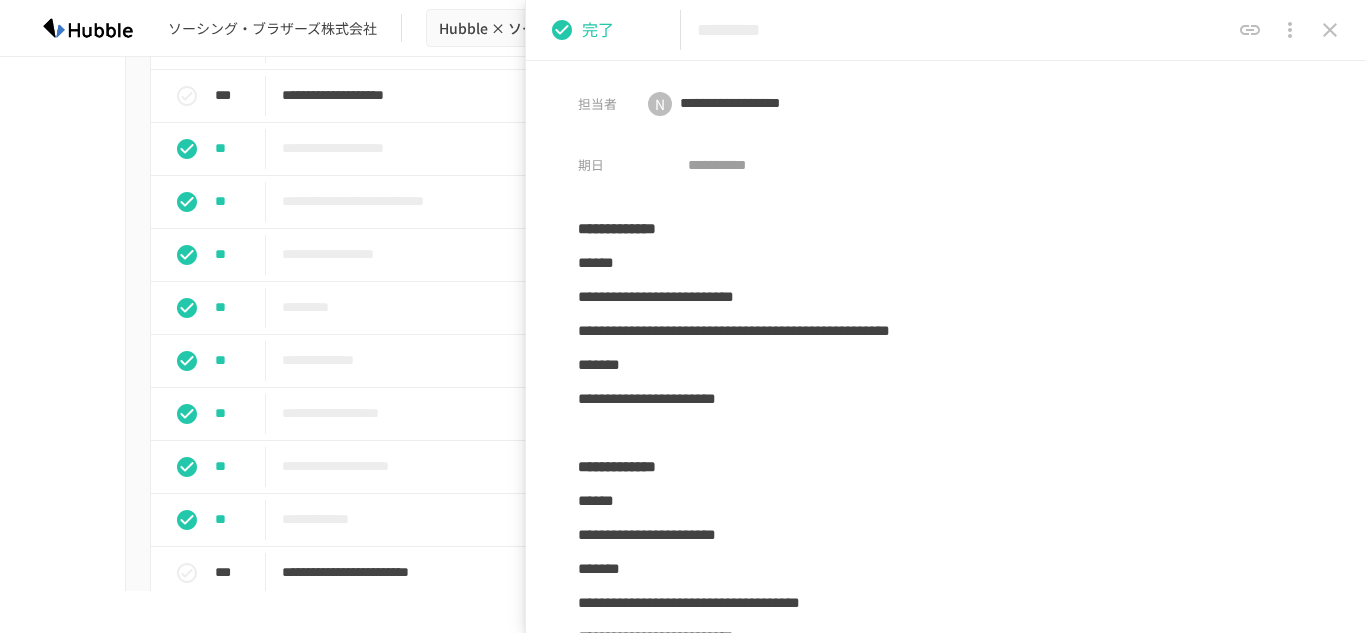 click 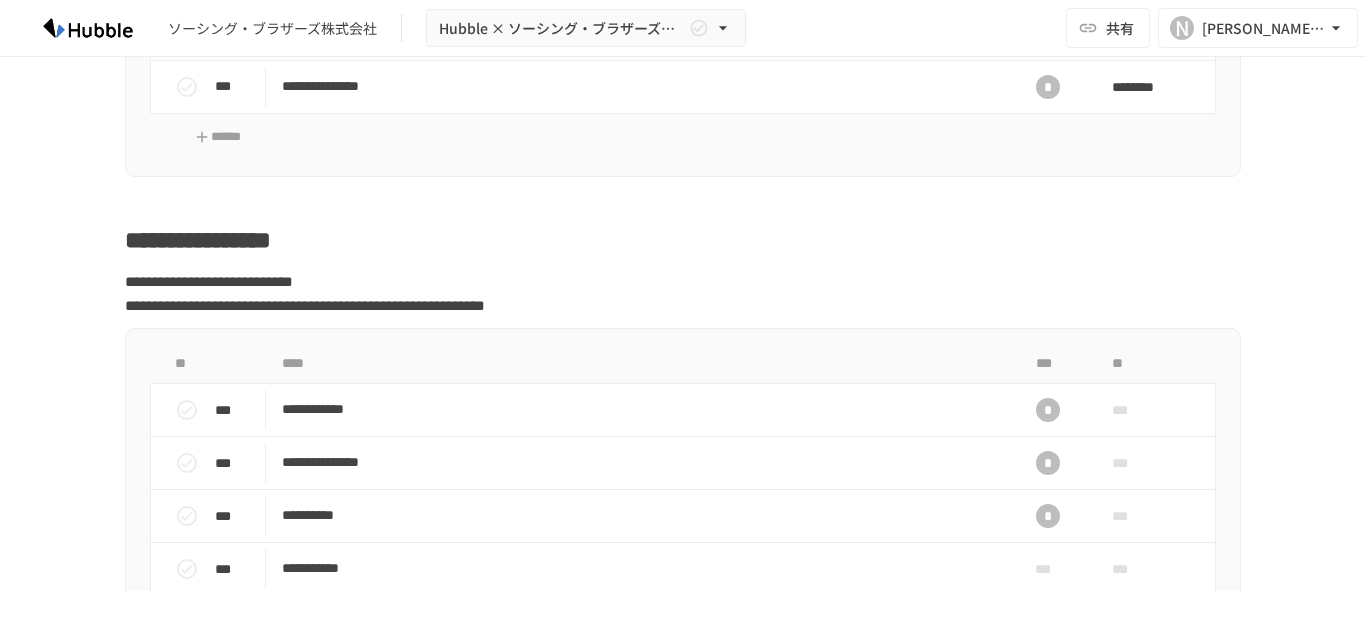 scroll, scrollTop: 2800, scrollLeft: 0, axis: vertical 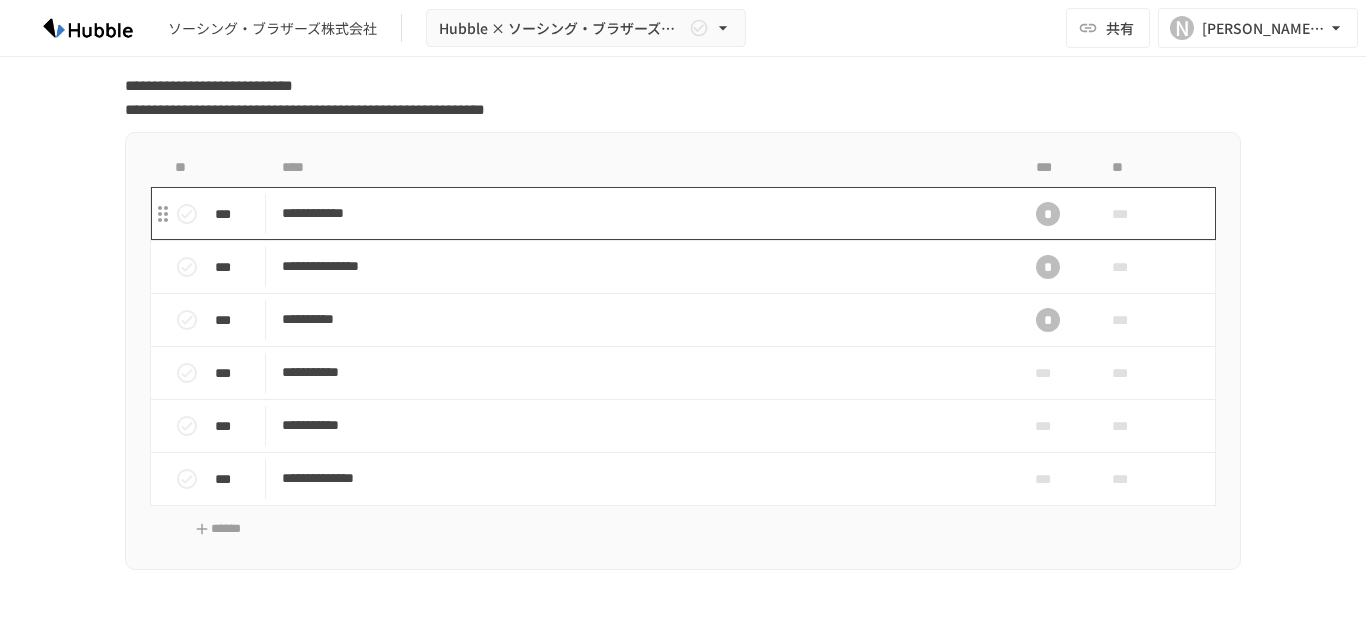 click on "**********" at bounding box center (641, 213) 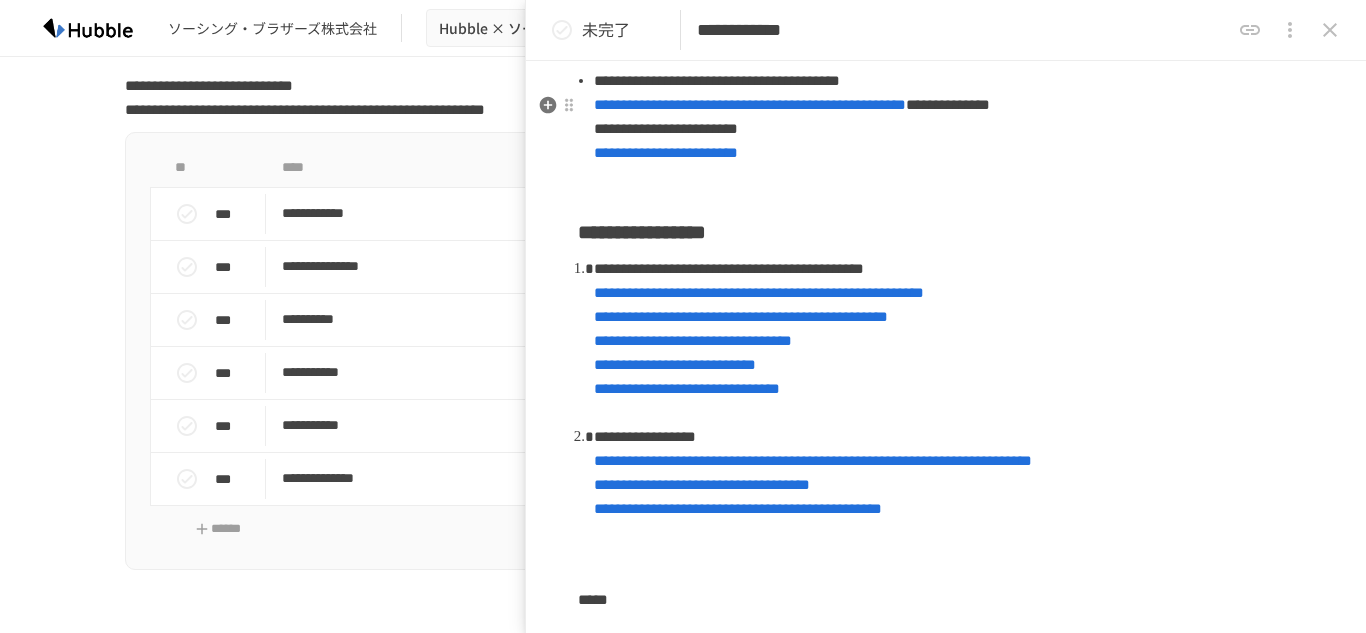 scroll, scrollTop: 600, scrollLeft: 0, axis: vertical 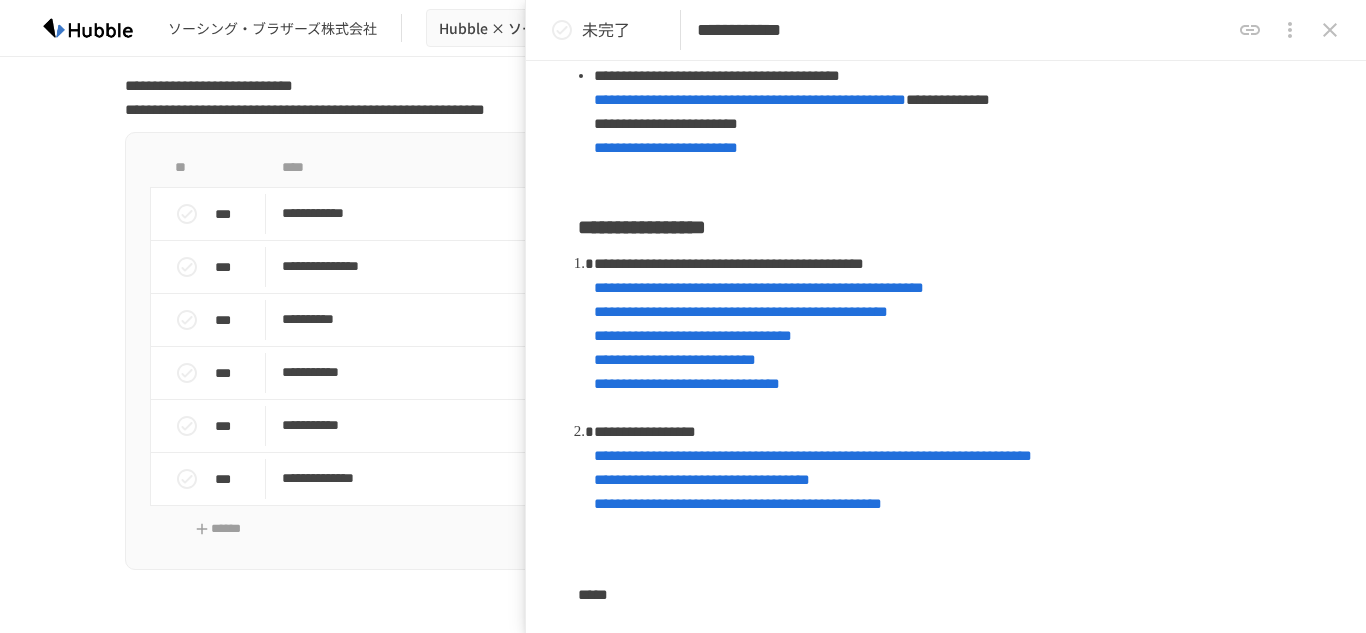 click 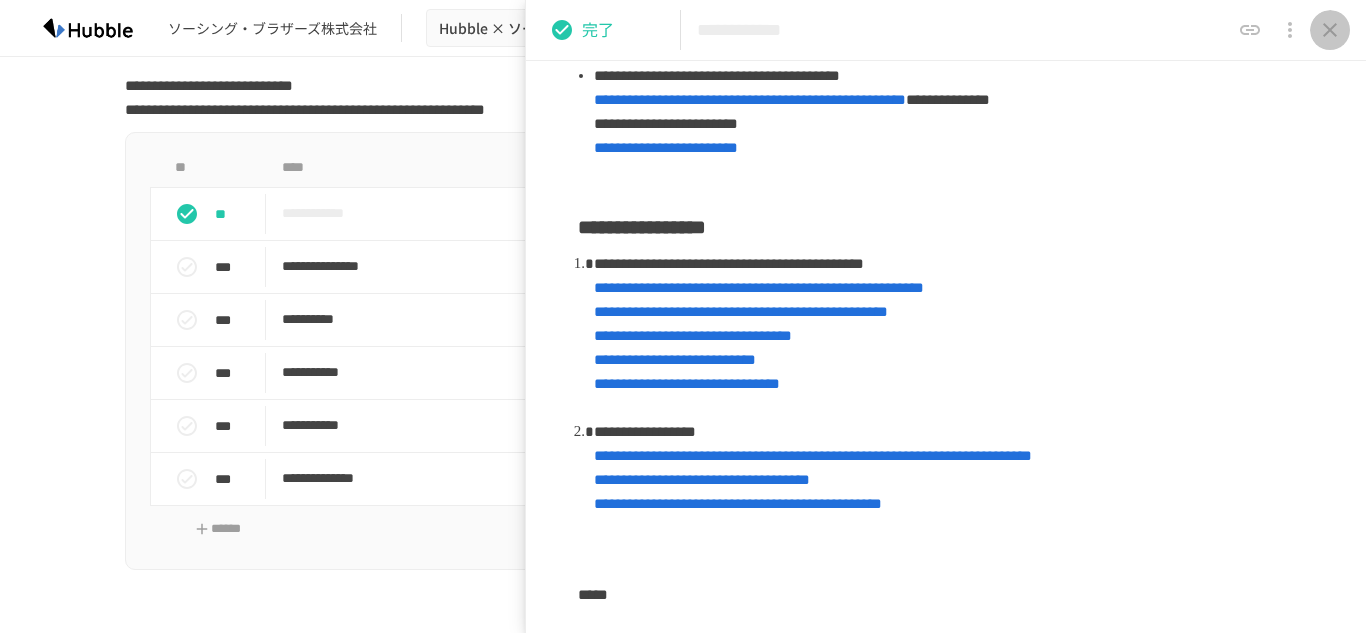 click 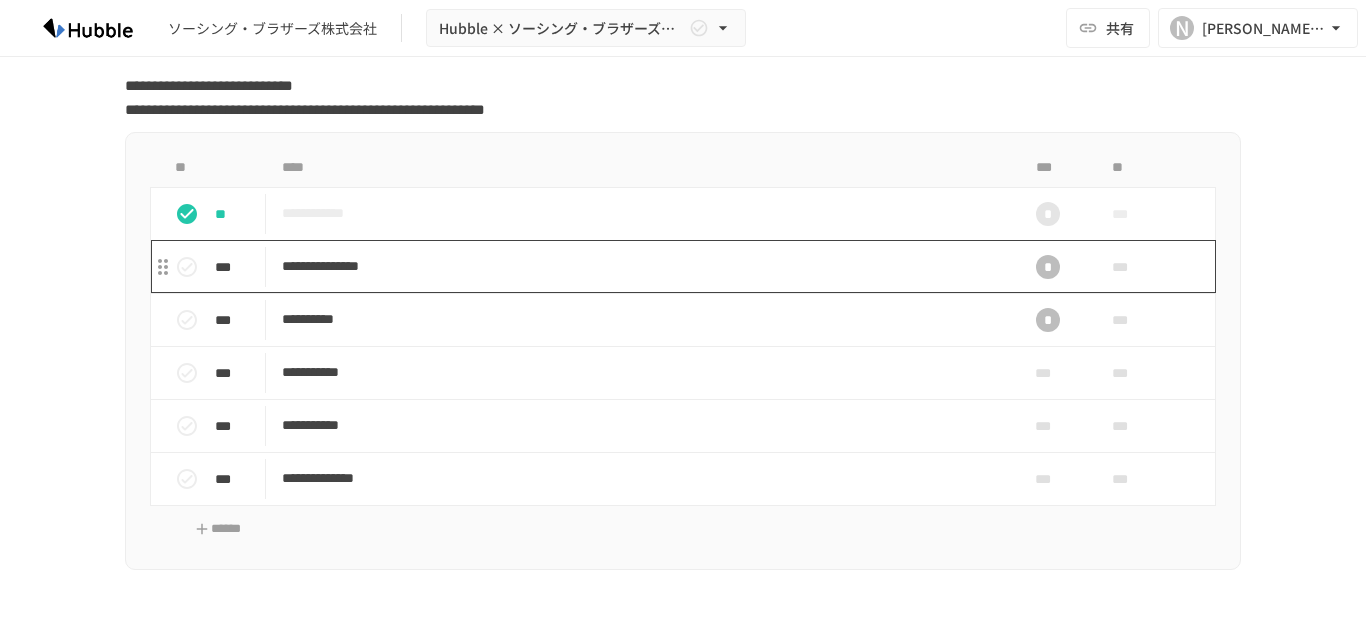 click on "**********" at bounding box center [641, 266] 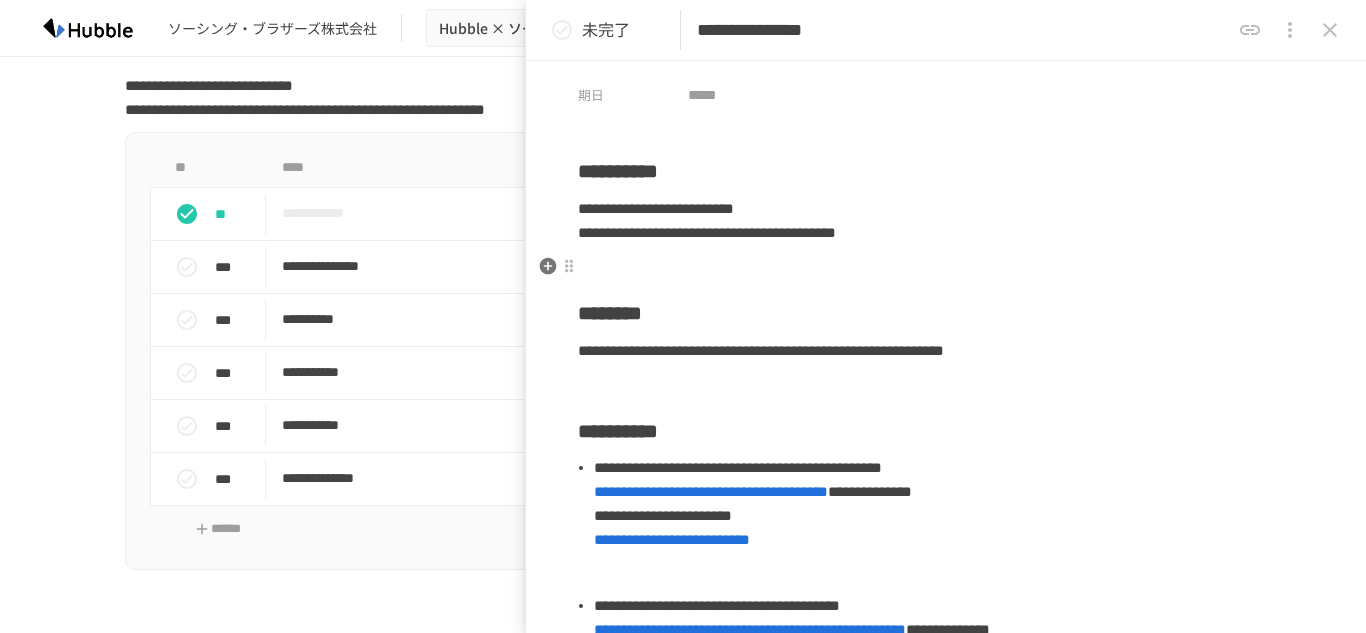 scroll, scrollTop: 200, scrollLeft: 0, axis: vertical 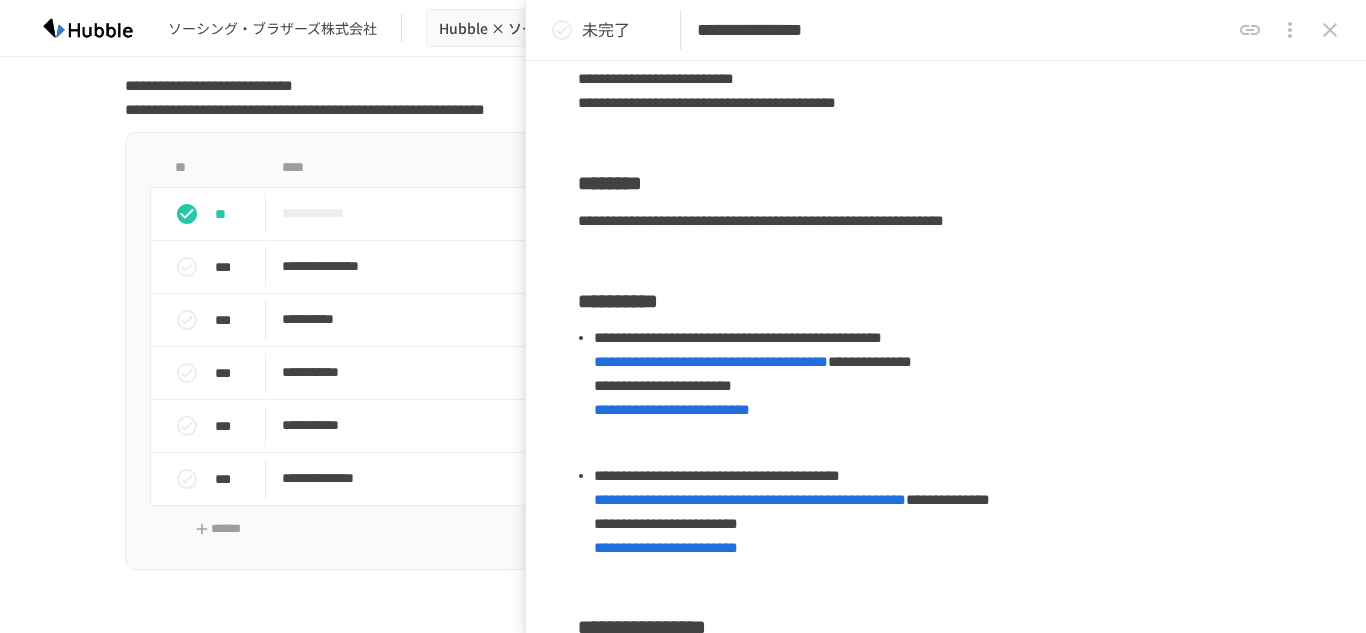 click 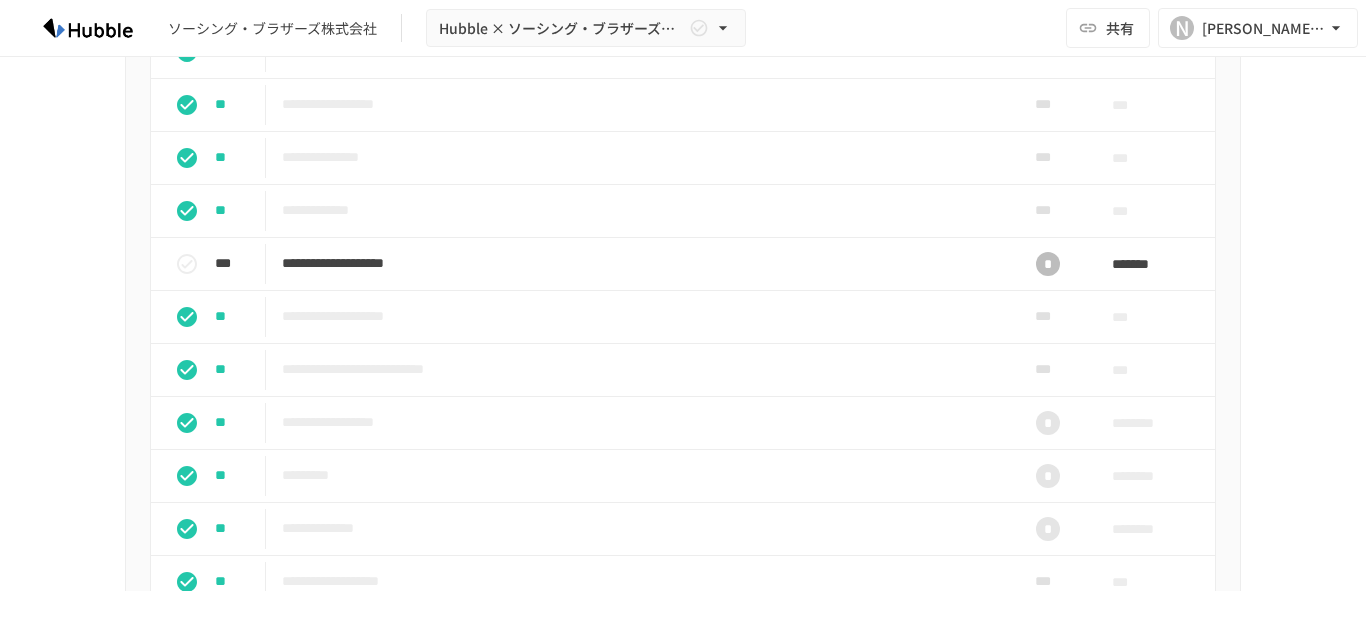 scroll, scrollTop: 1500, scrollLeft: 0, axis: vertical 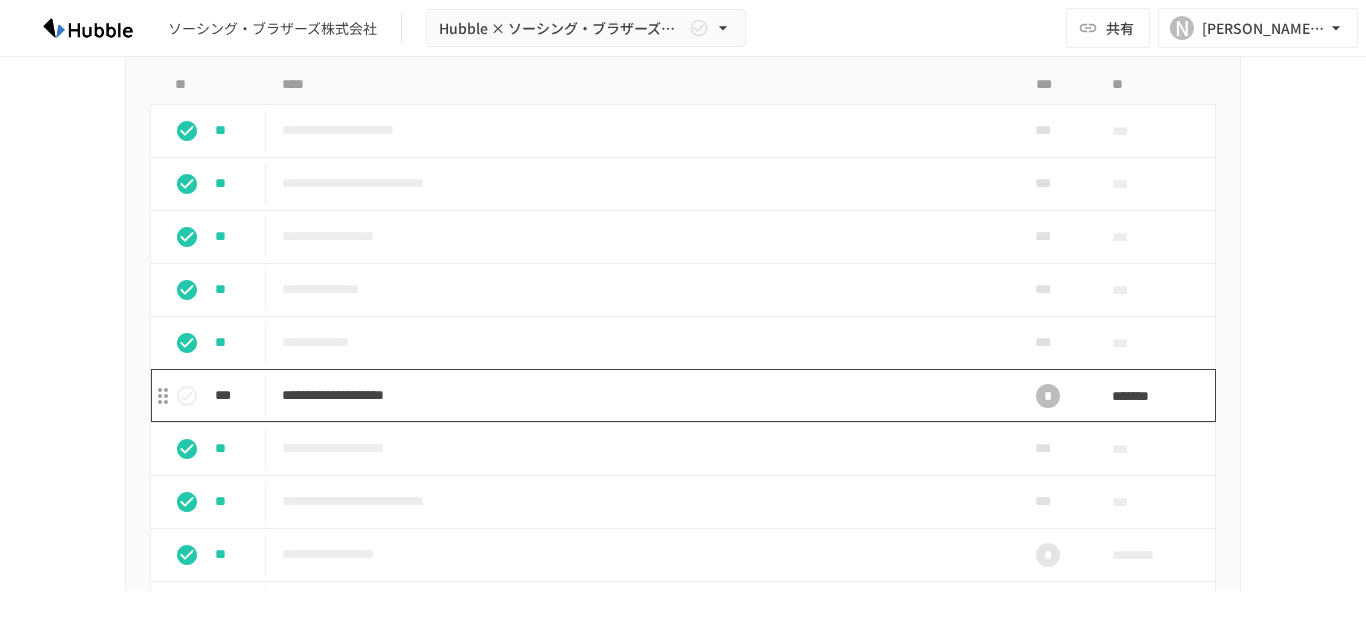 click on "**********" at bounding box center [641, 395] 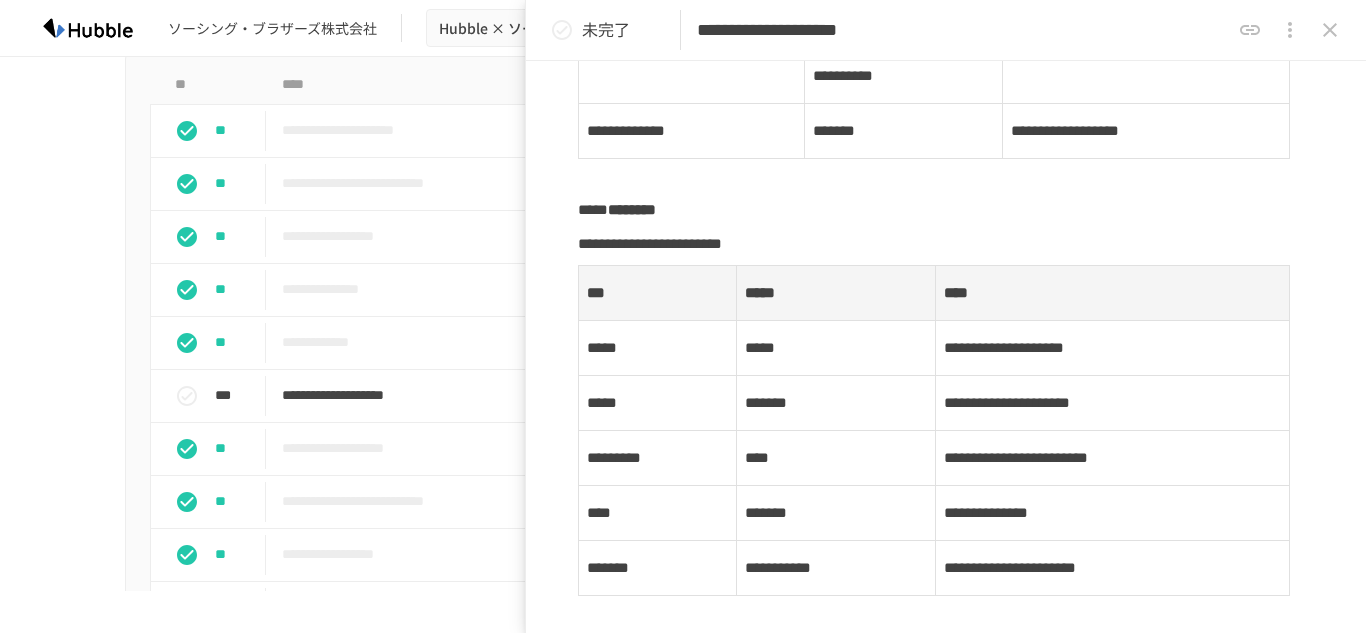 scroll, scrollTop: 900, scrollLeft: 0, axis: vertical 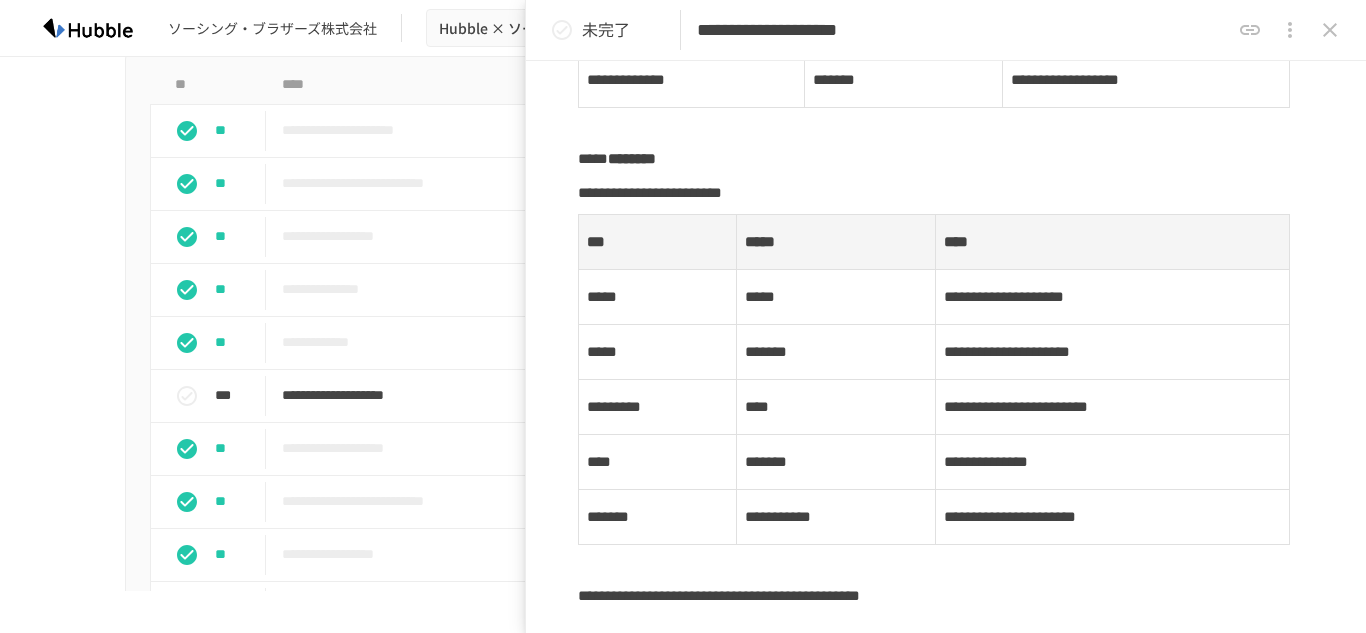 click 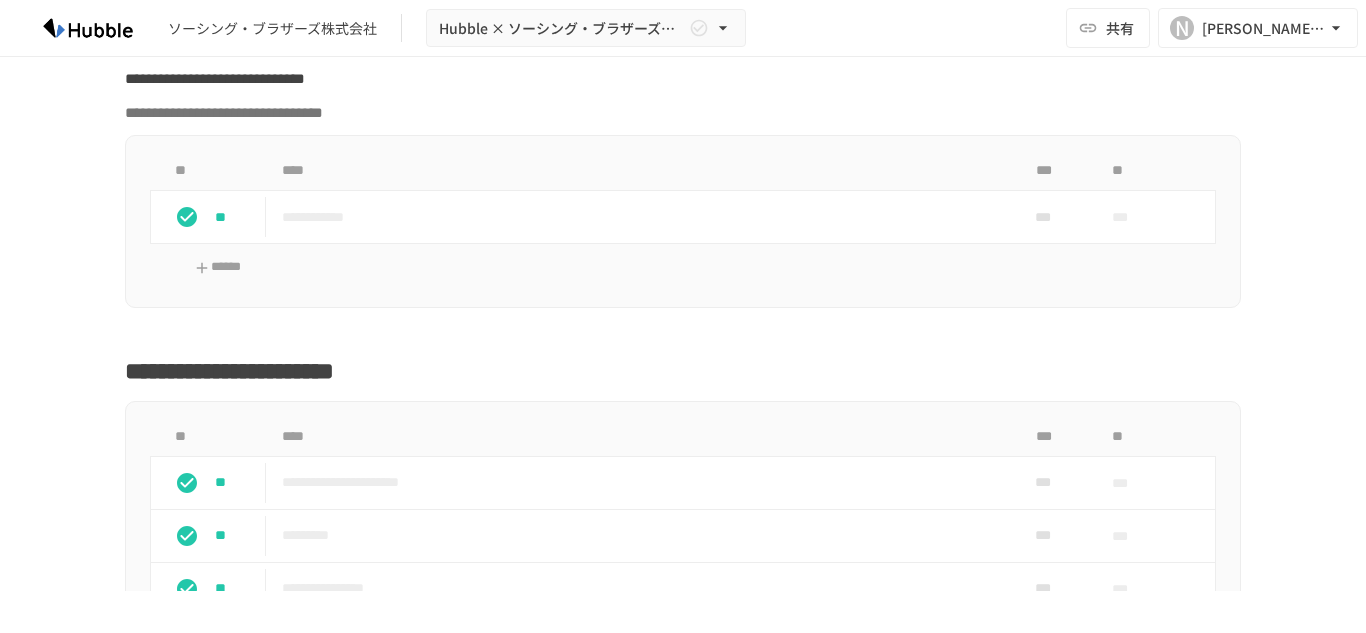 scroll, scrollTop: 0, scrollLeft: 0, axis: both 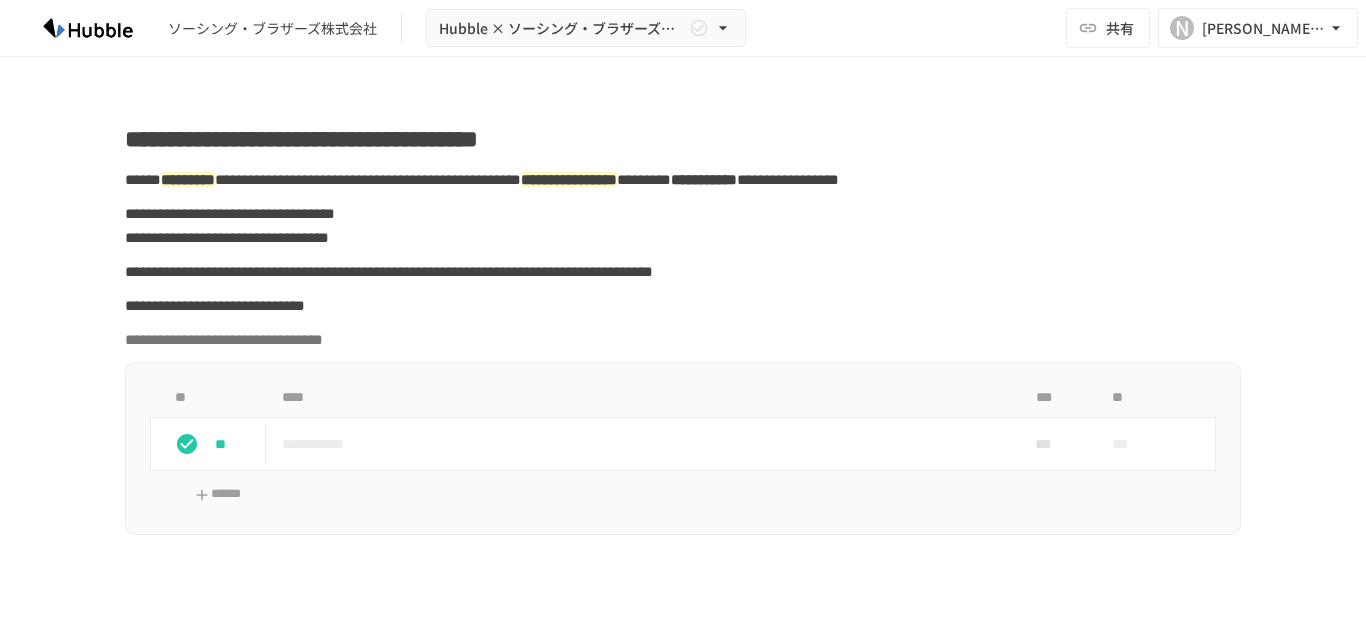 drag, startPoint x: 82, startPoint y: 40, endPoint x: 142, endPoint y: 99, distance: 84.14868 